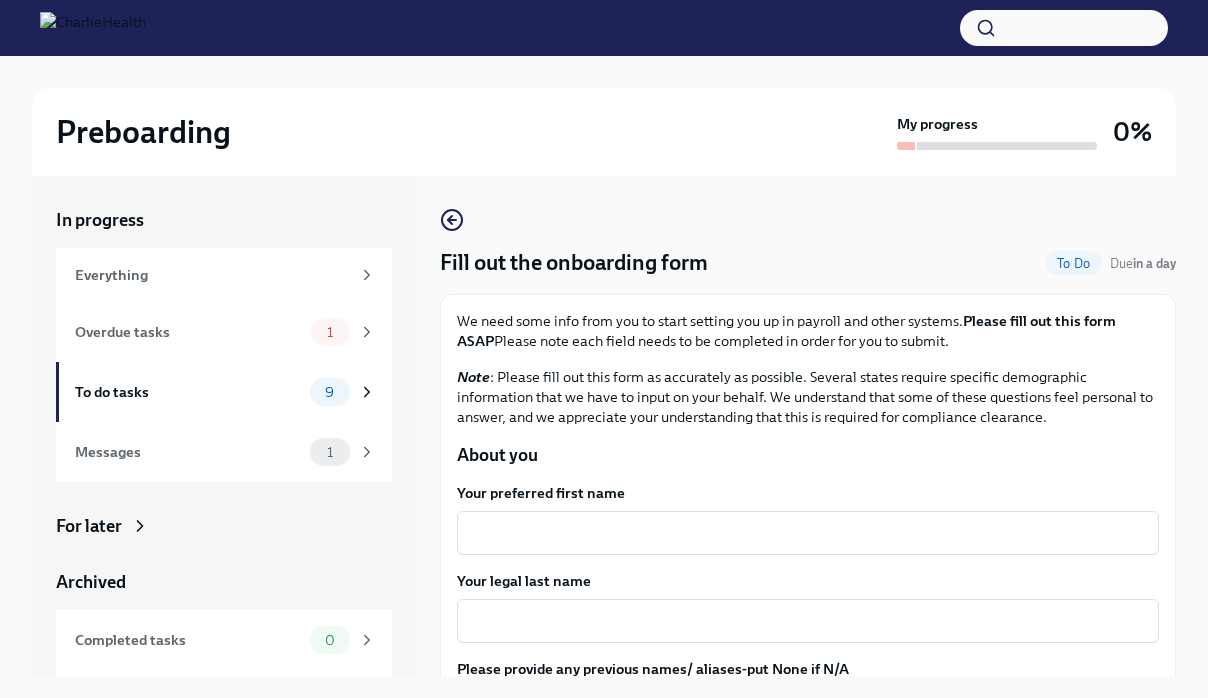 scroll, scrollTop: 0, scrollLeft: 0, axis: both 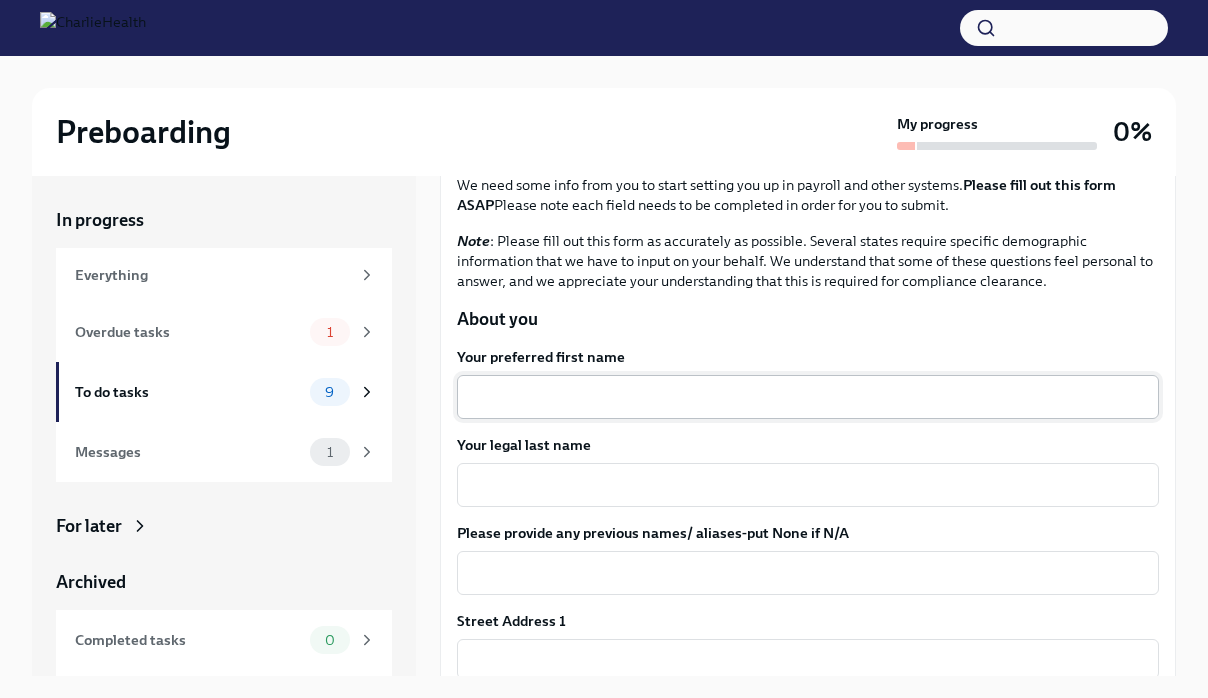 click on "Your preferred first name" at bounding box center (808, 397) 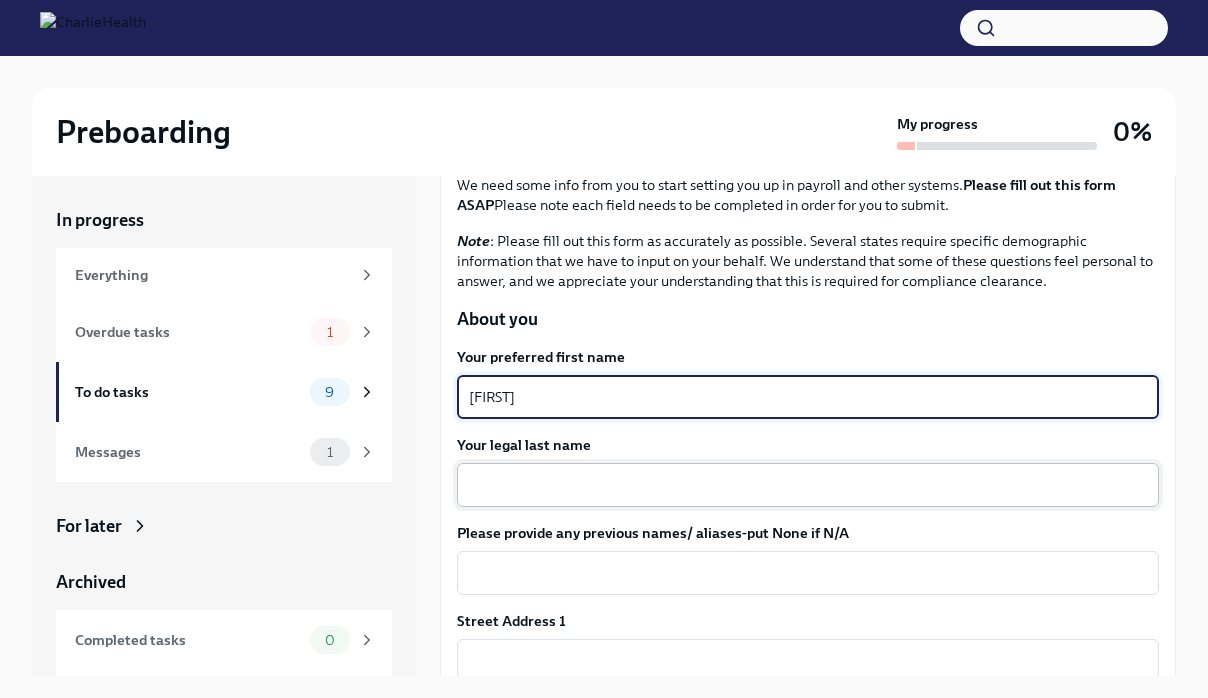 type on "[FIRST]" 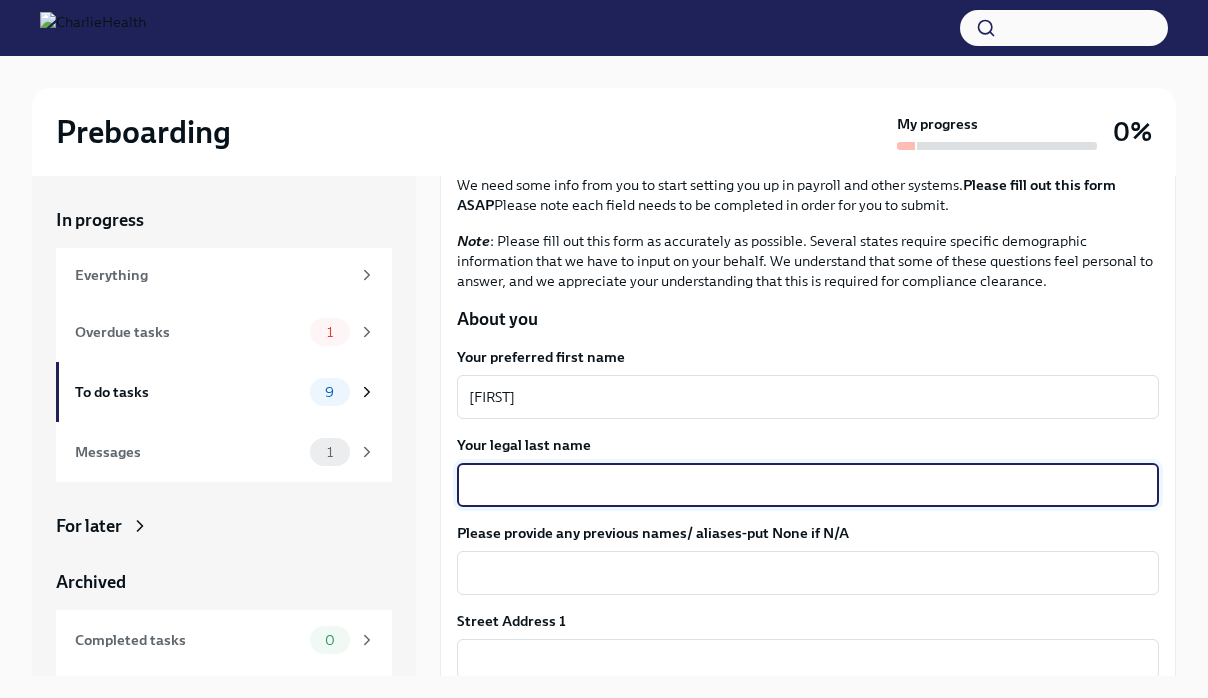 click on "Your legal last name" at bounding box center [808, 485] 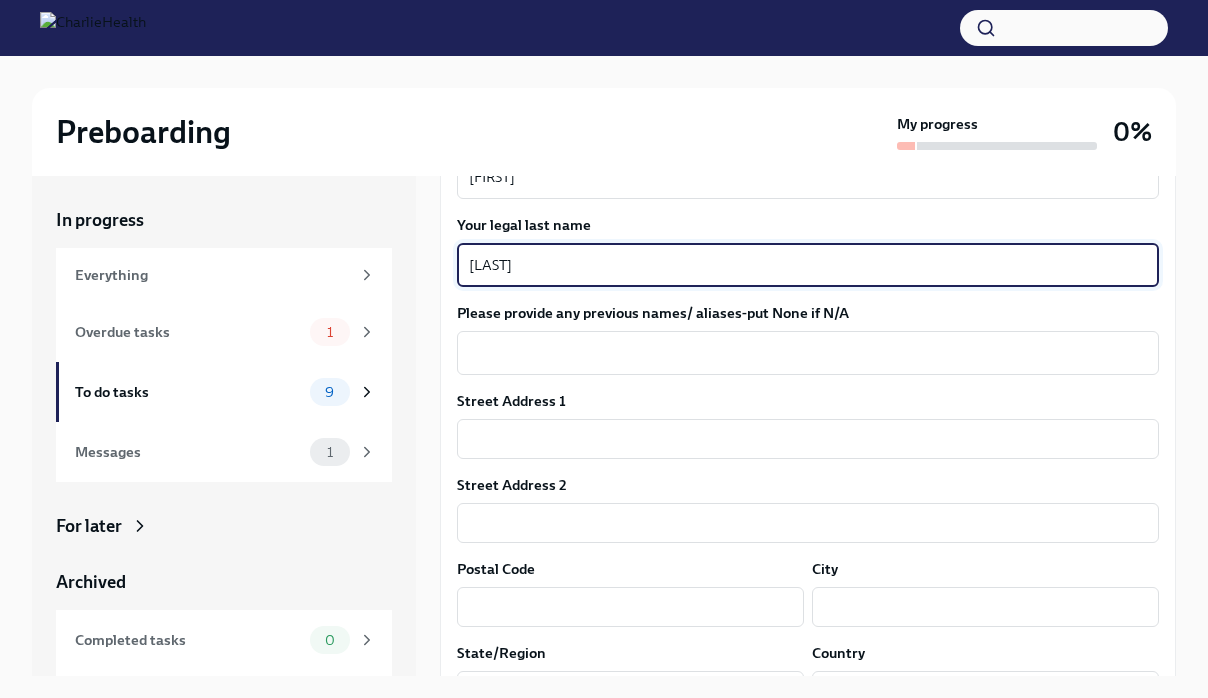 scroll, scrollTop: 390, scrollLeft: 0, axis: vertical 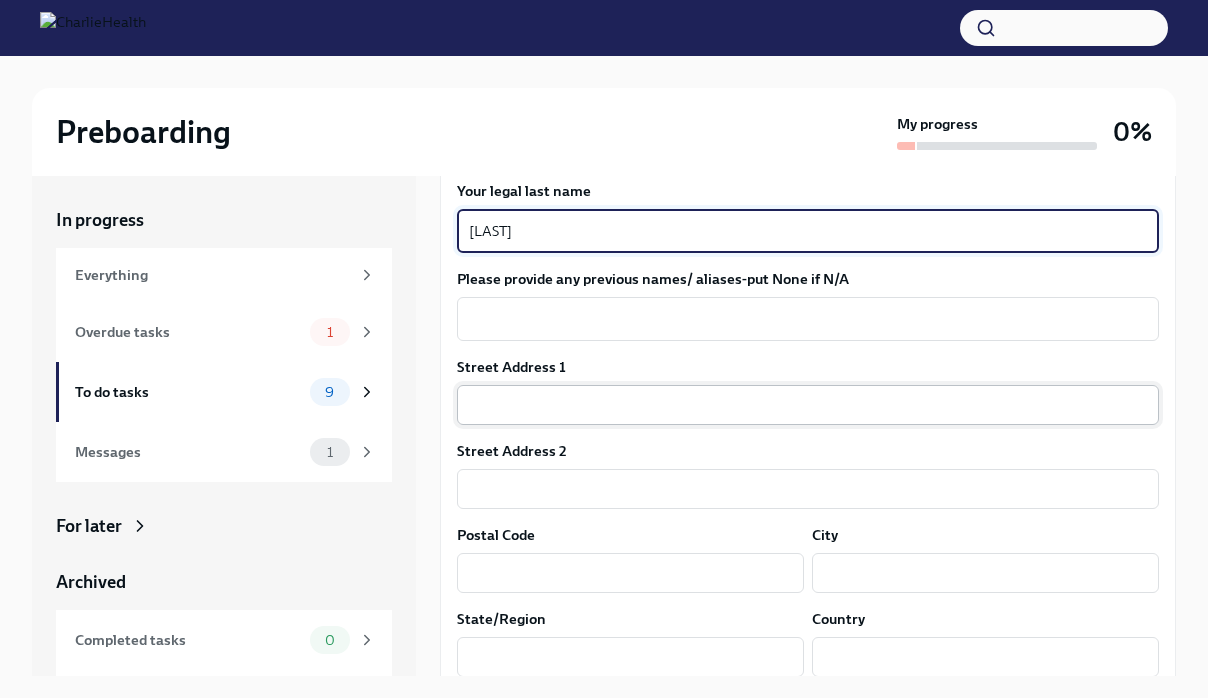 type on "[LAST]" 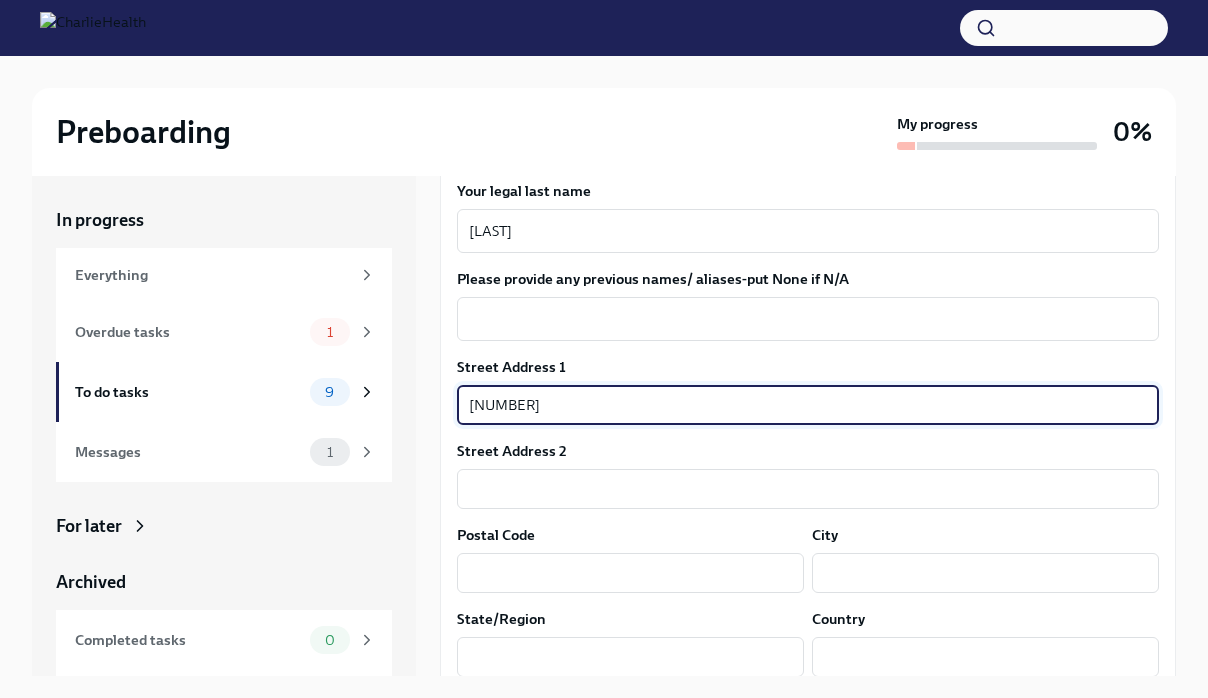 type on "[NUMBER] [STREET]." 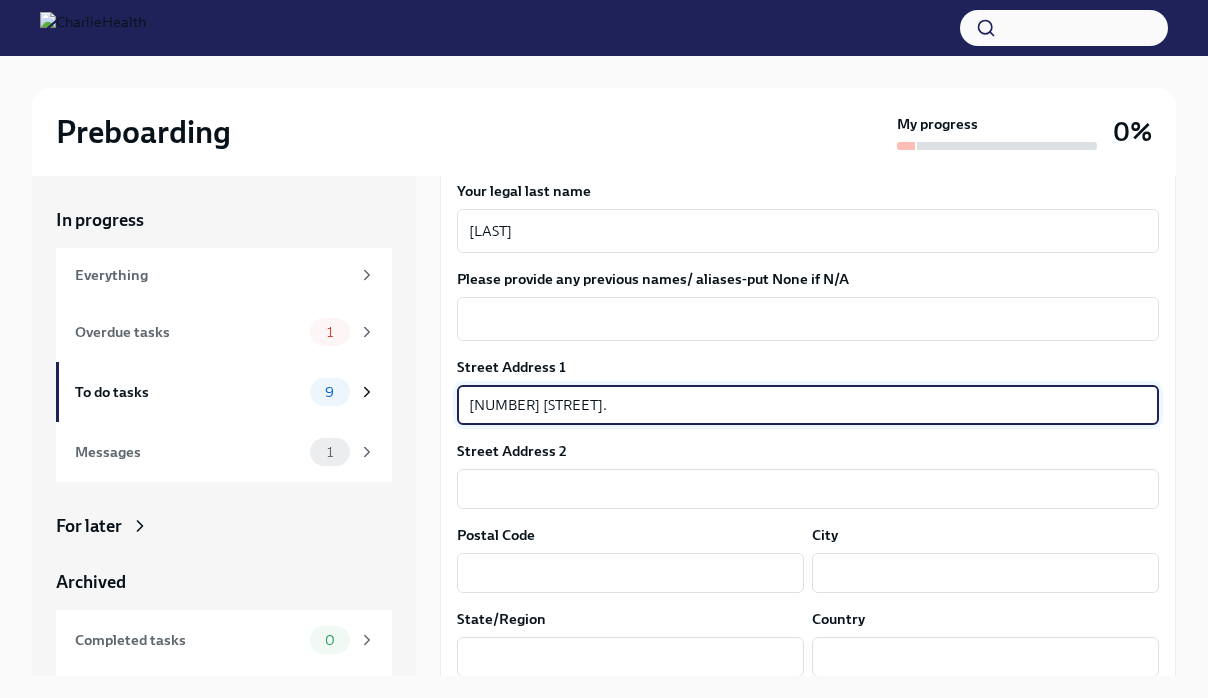 type on "[POSTALCODE]" 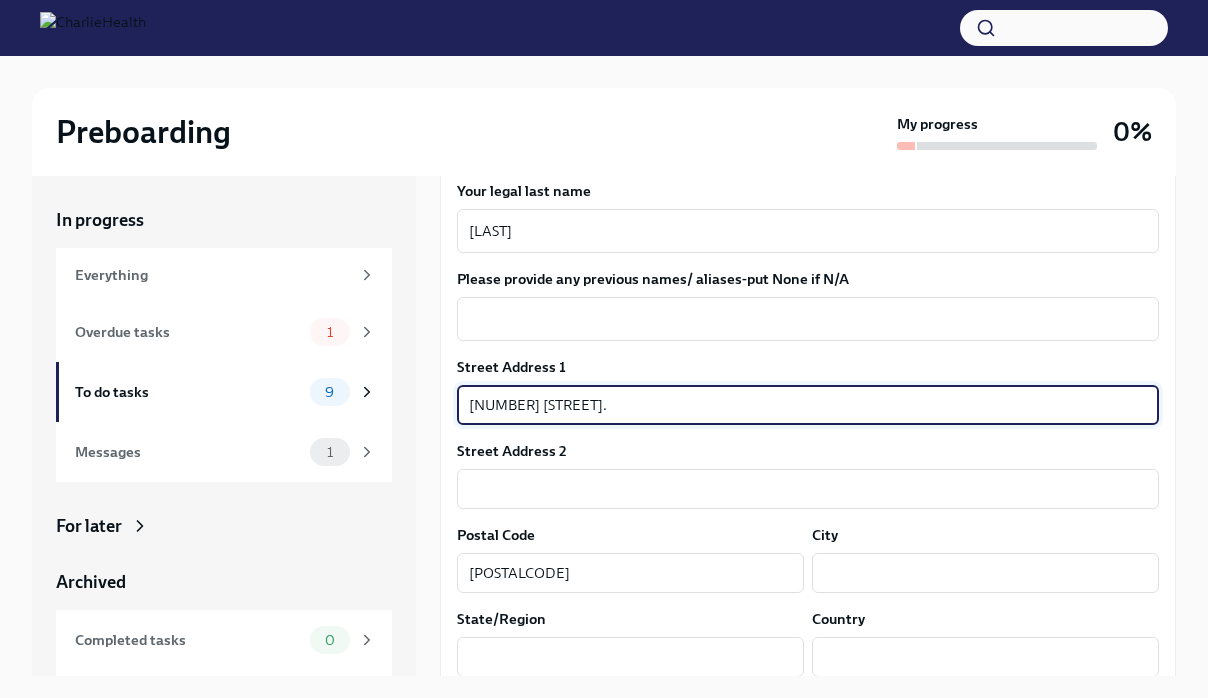 type on "[CITY]" 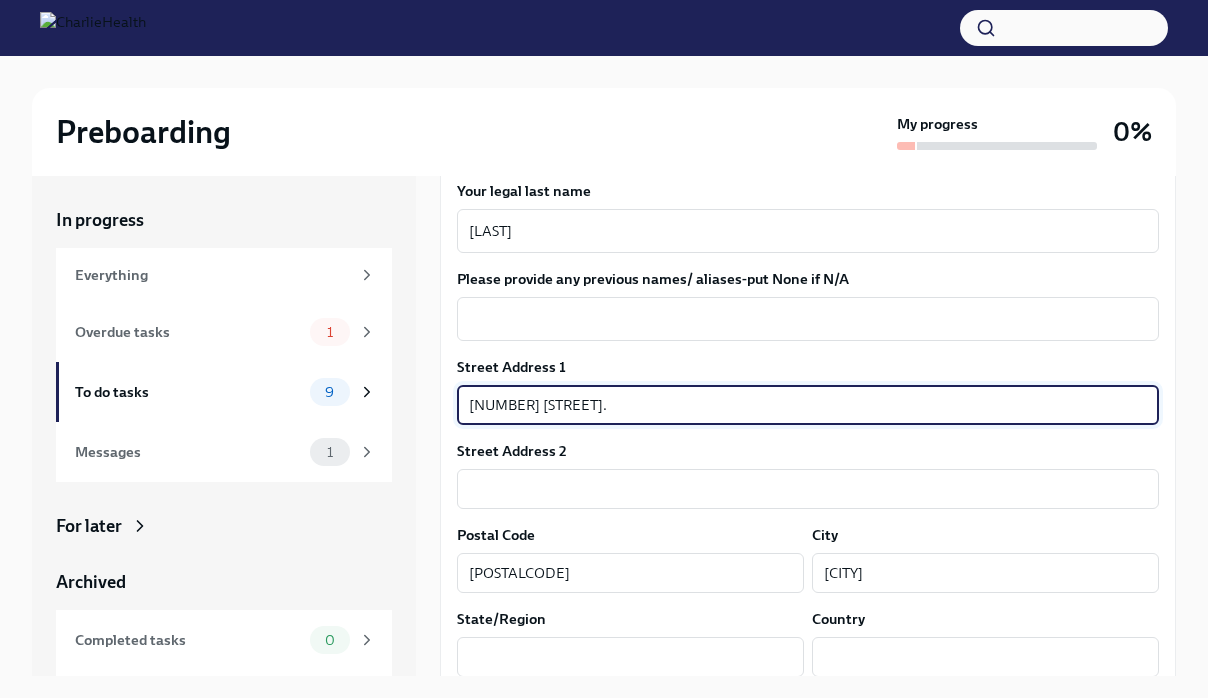 type on "OR" 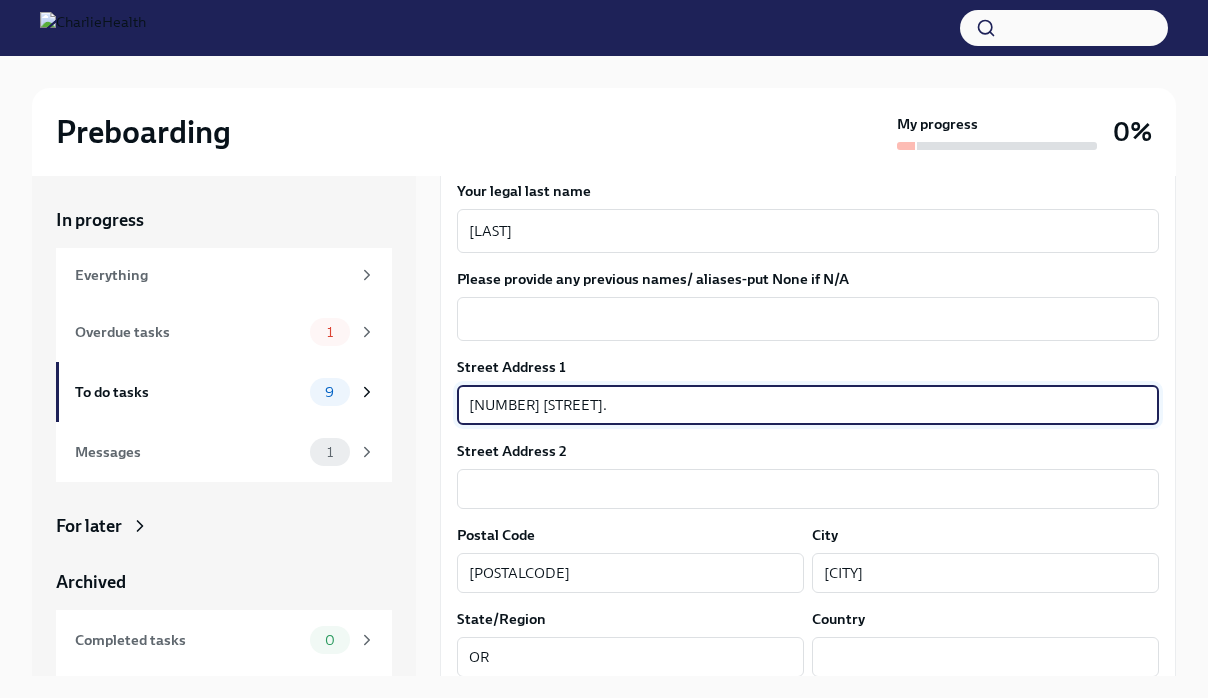 type on "United States" 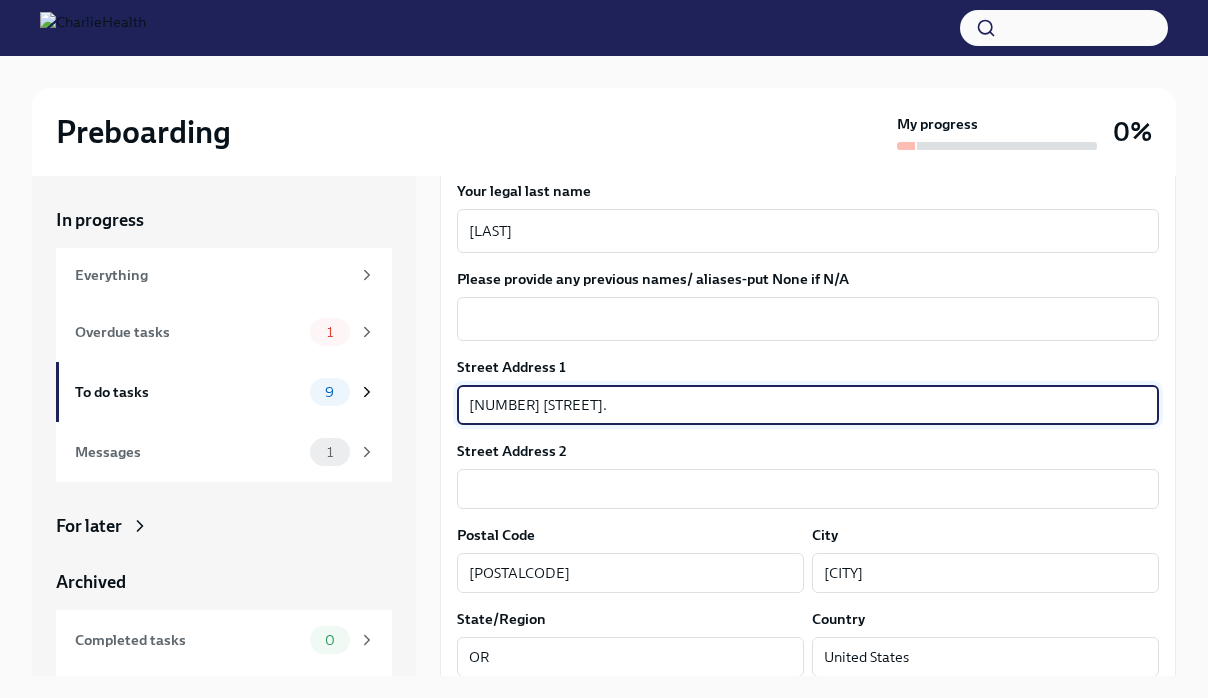 type on "[DATE]" 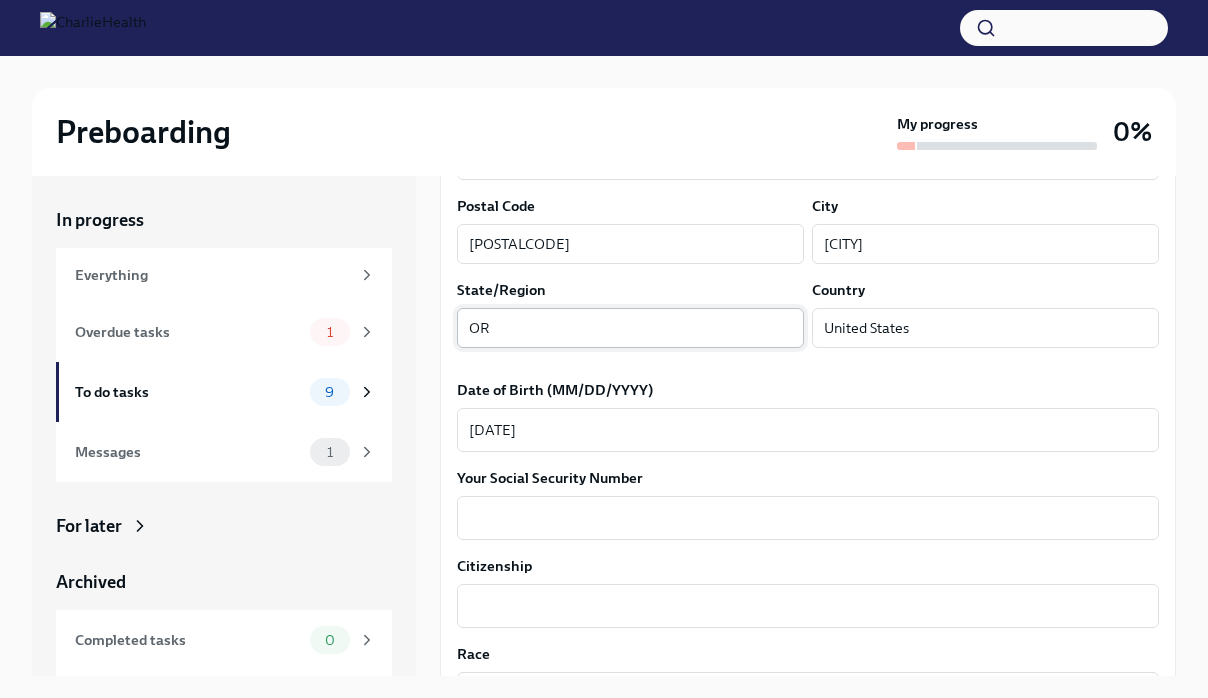 scroll, scrollTop: 749, scrollLeft: 0, axis: vertical 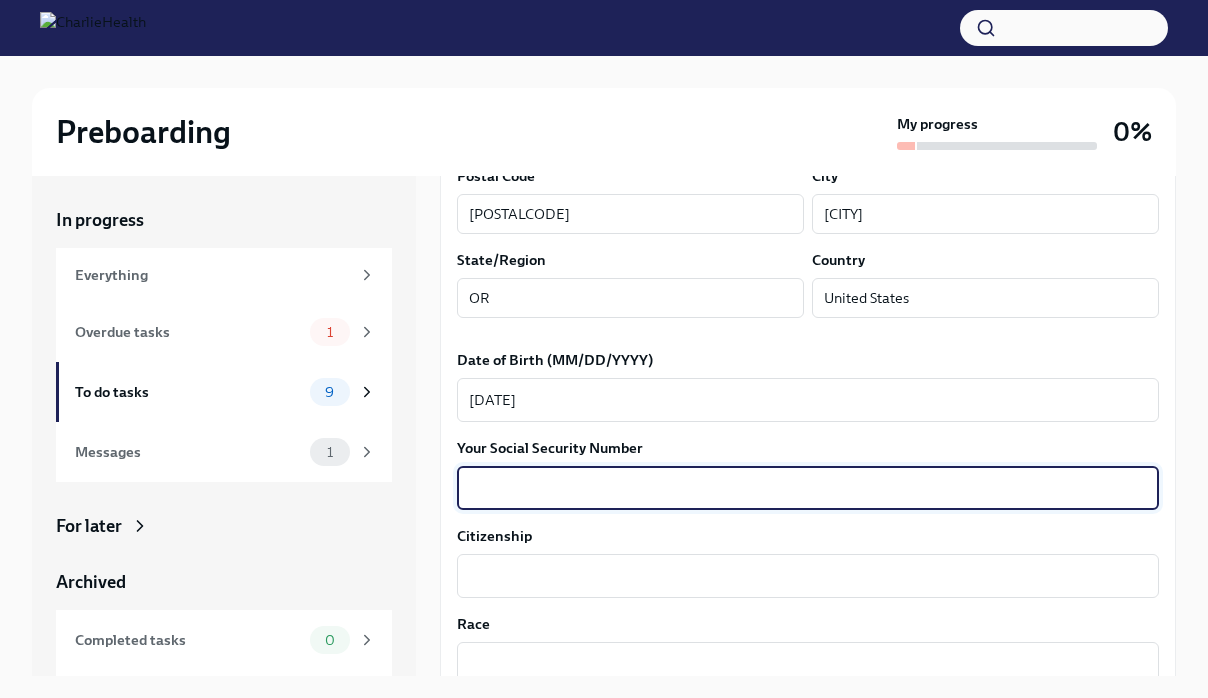 click on "Your Social Security Number" at bounding box center [808, 488] 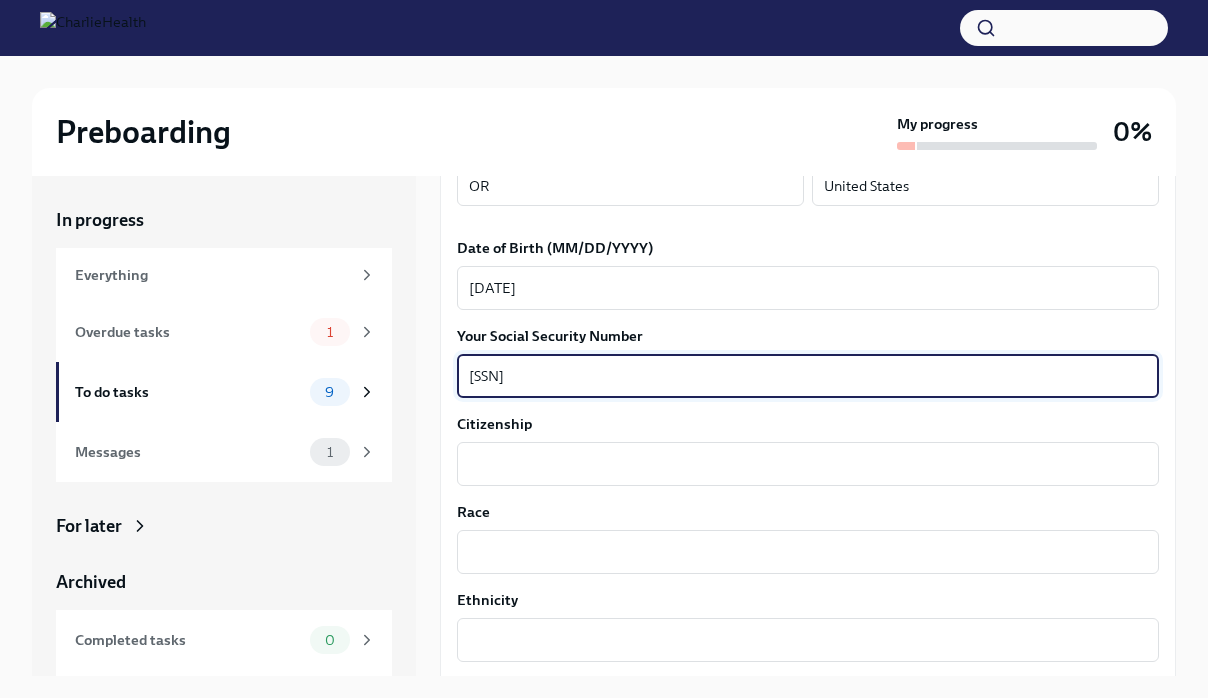 scroll, scrollTop: 863, scrollLeft: 0, axis: vertical 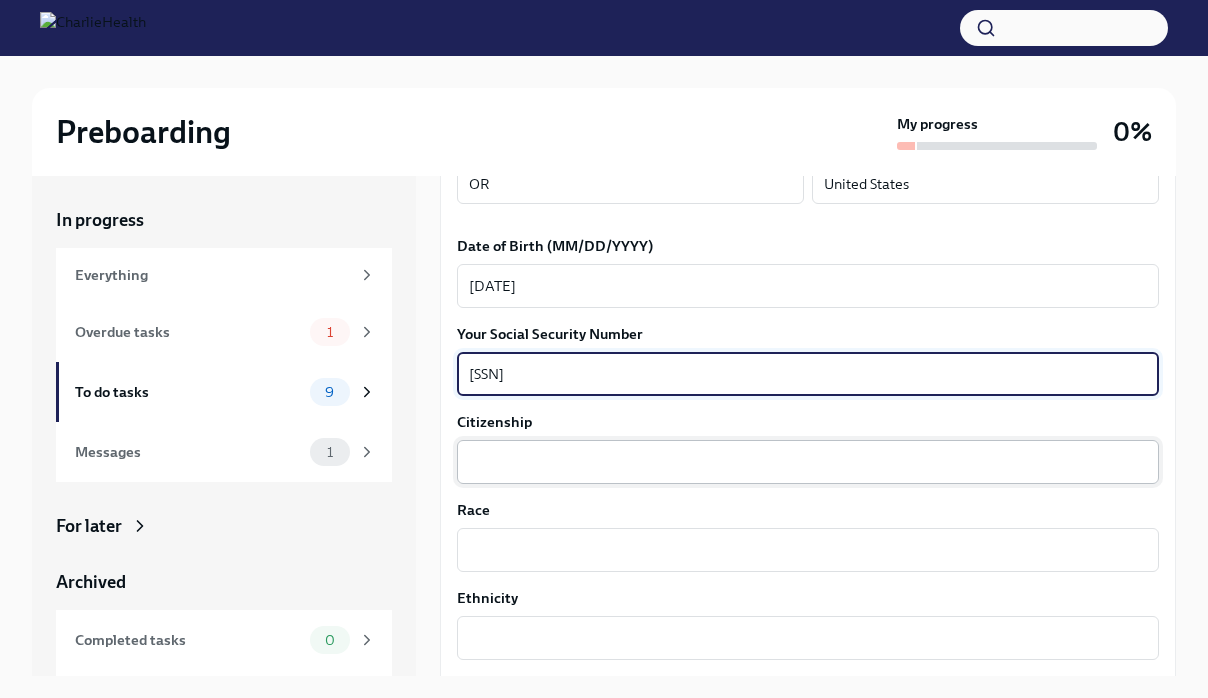 type on "[SSN]" 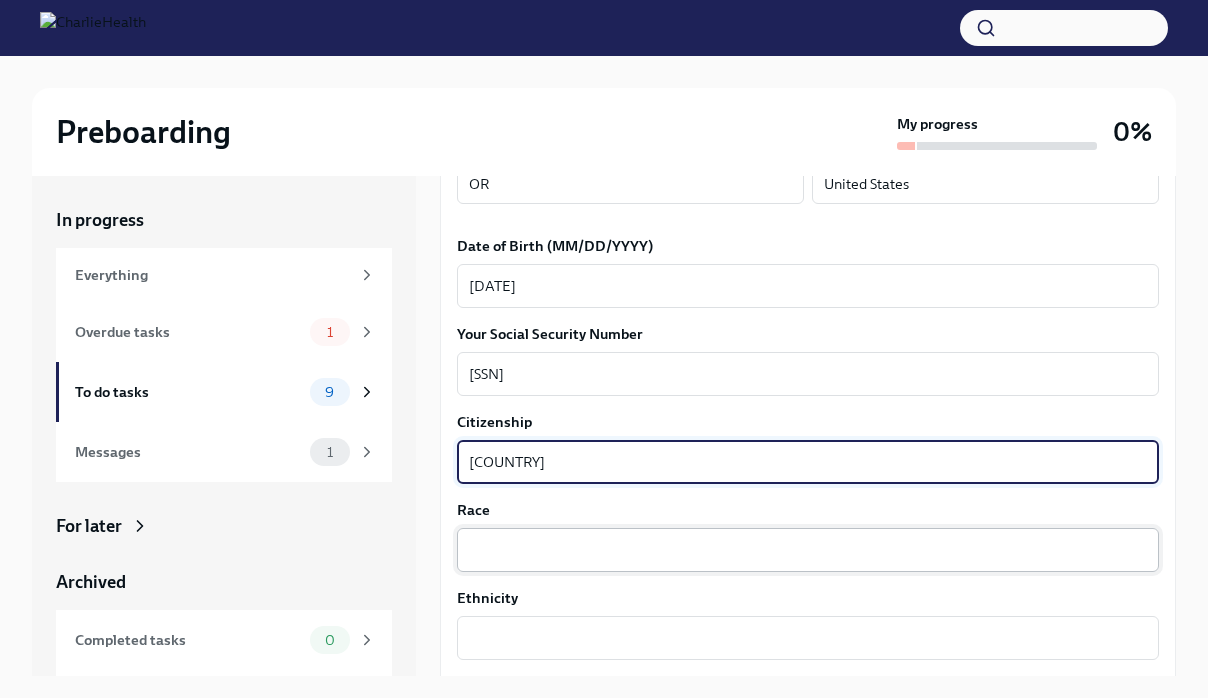type on "[COUNTRY]" 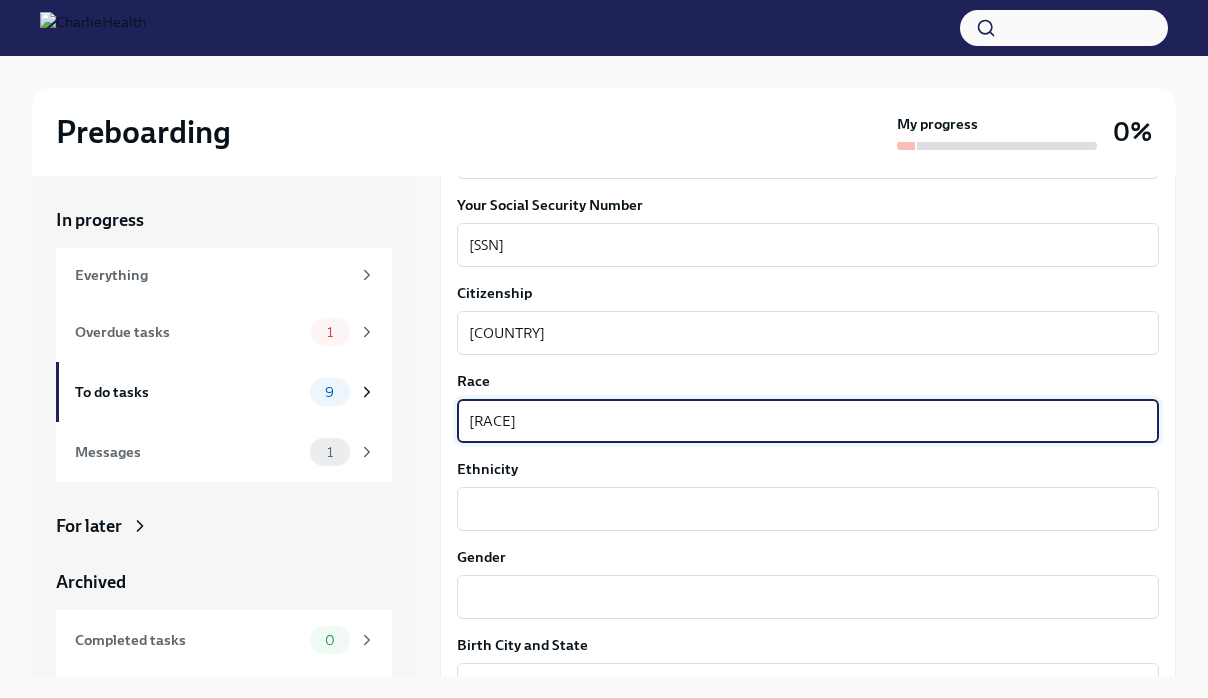 scroll, scrollTop: 1010, scrollLeft: 0, axis: vertical 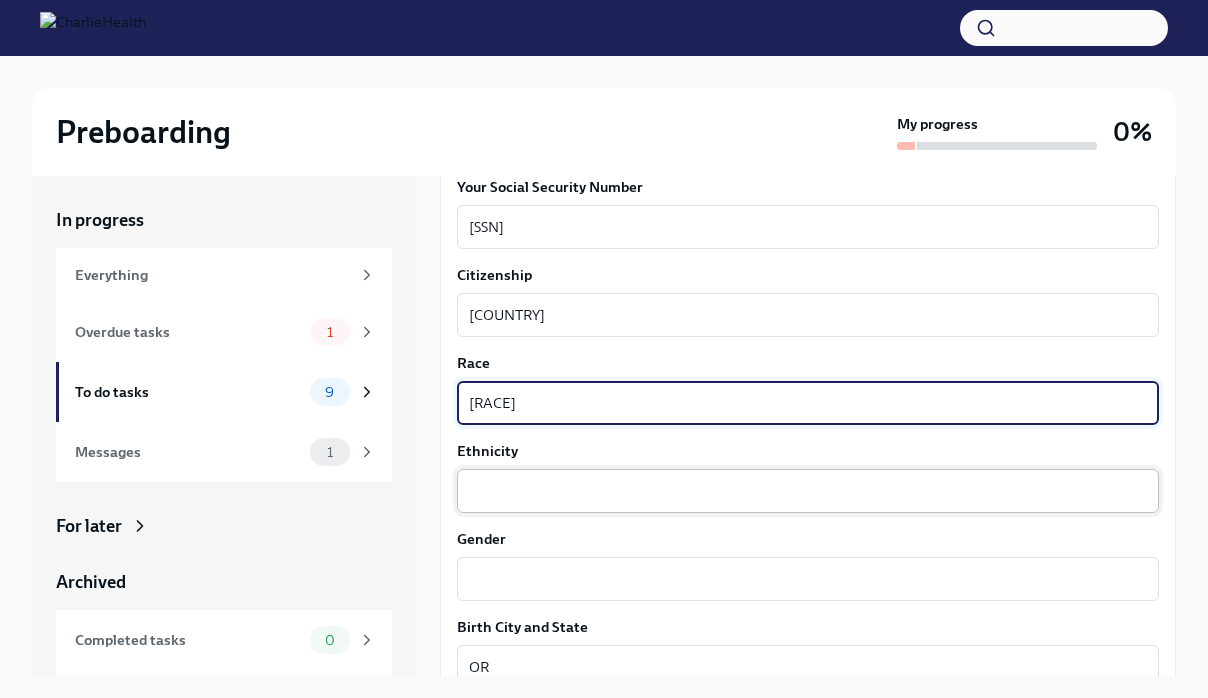 type on "[RACE]" 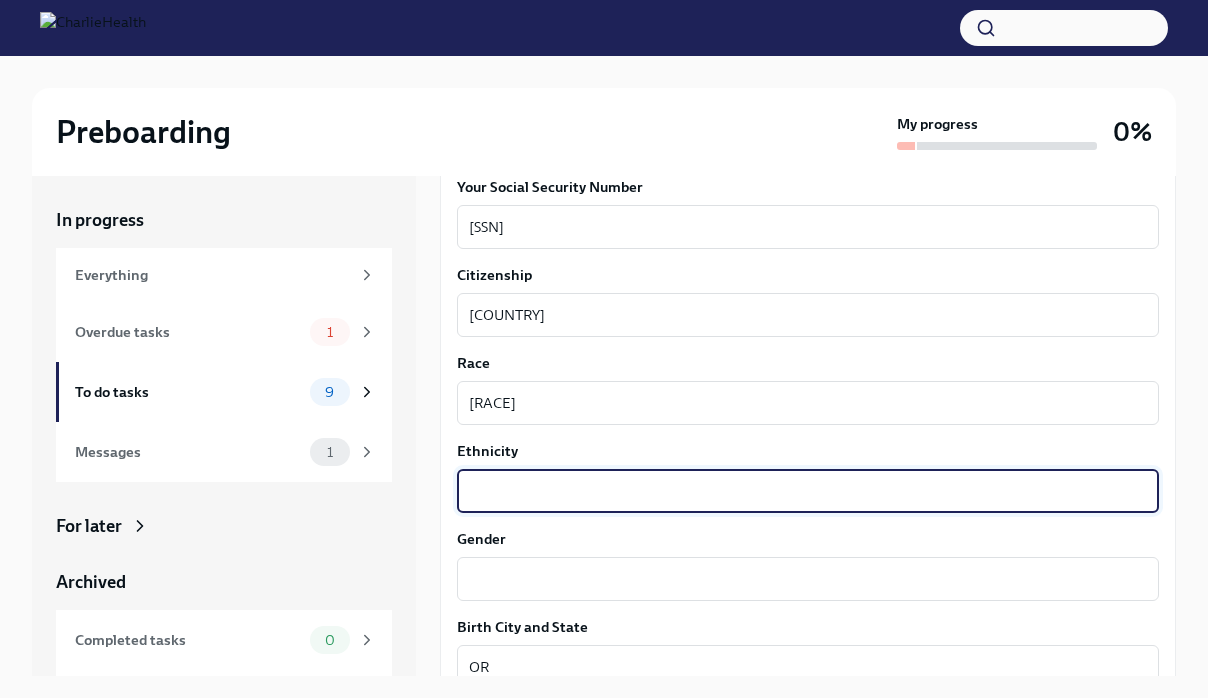 click on "Ethnicity" at bounding box center [808, 491] 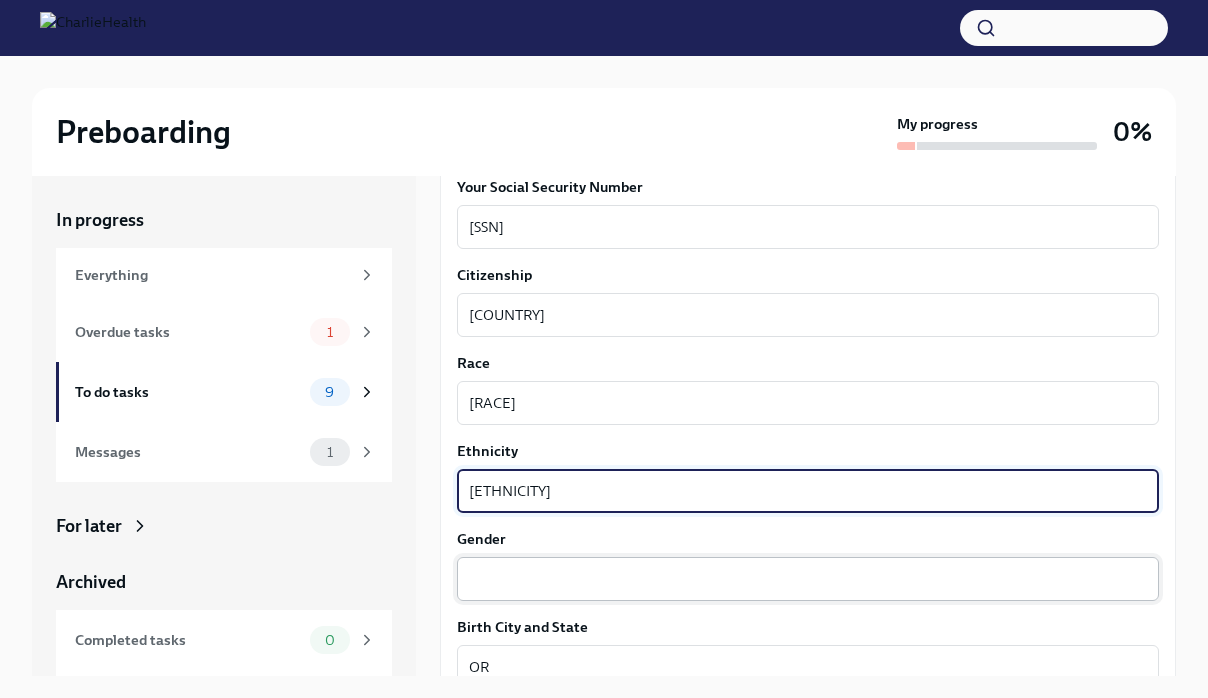type on "[ETHNICITY]" 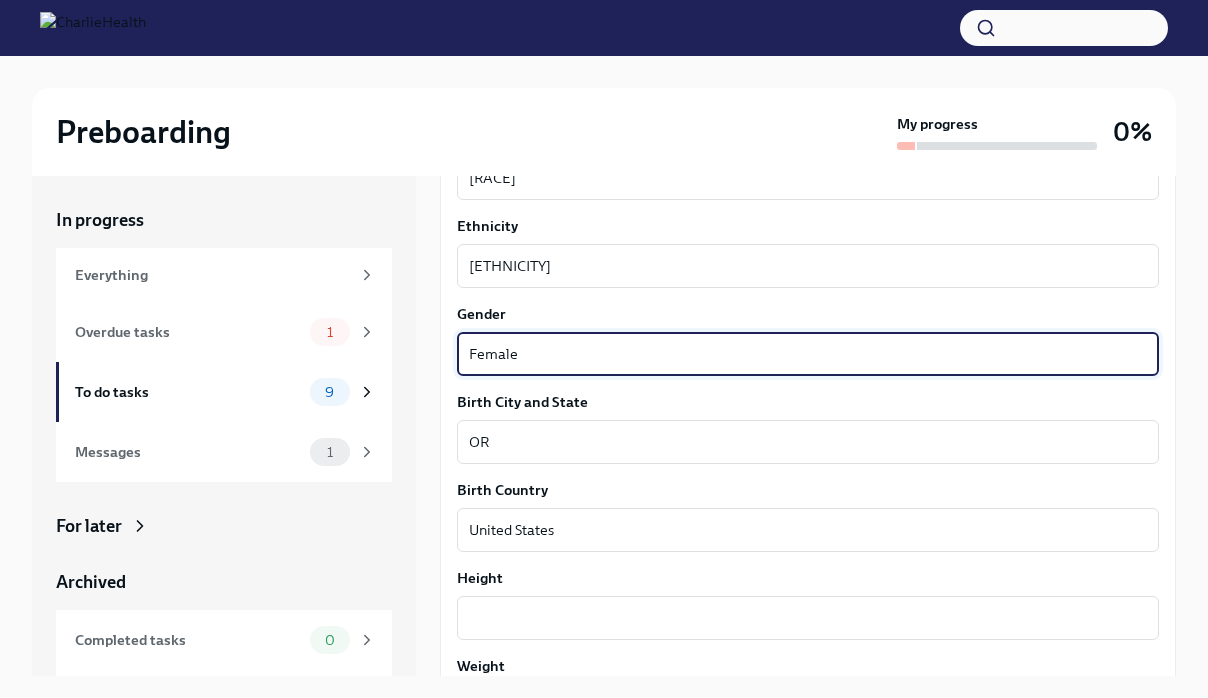 scroll, scrollTop: 1259, scrollLeft: 0, axis: vertical 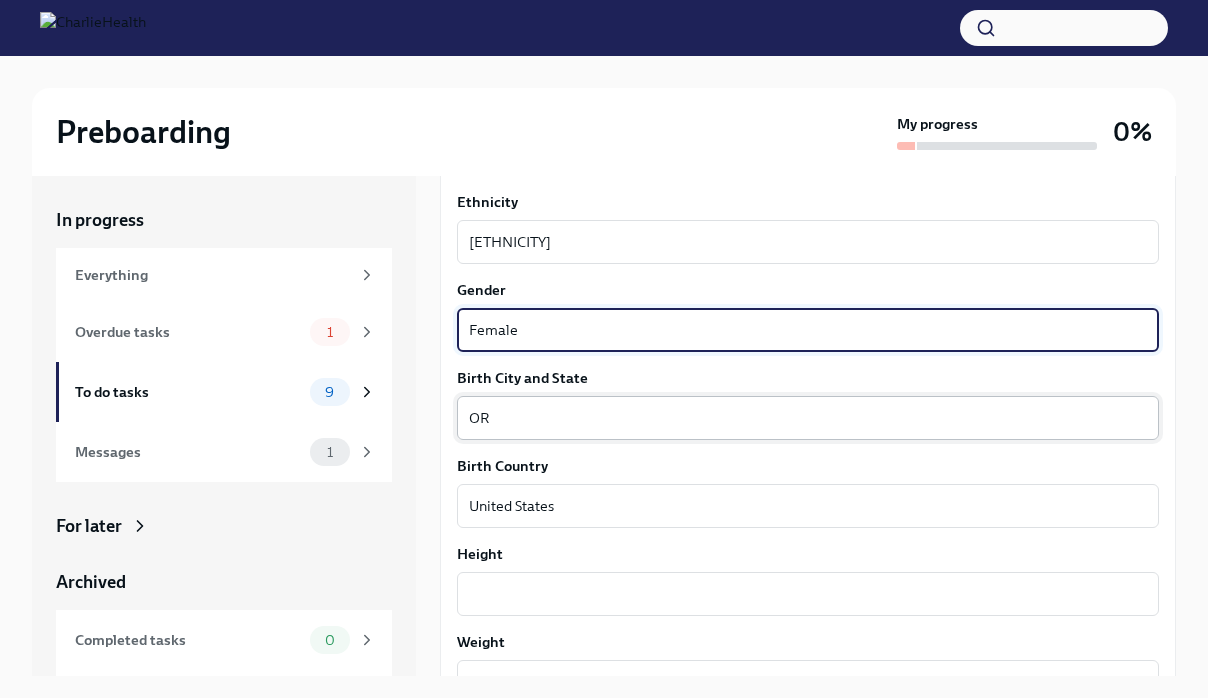 type on "Female" 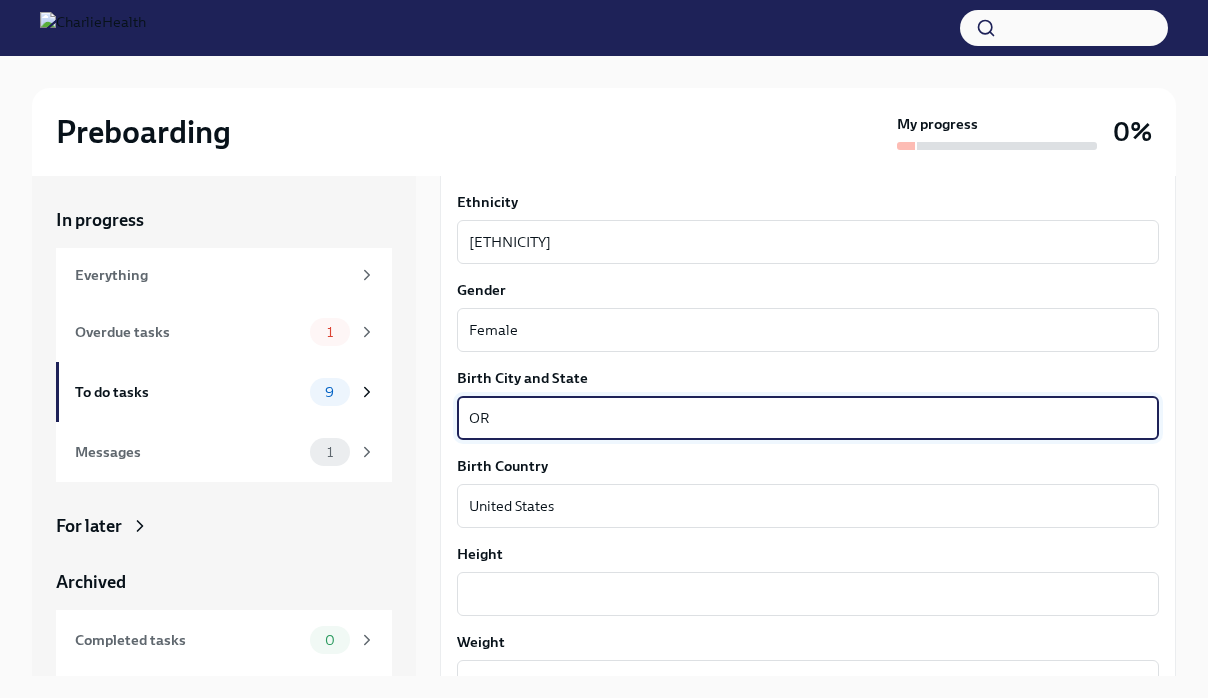 type on "O" 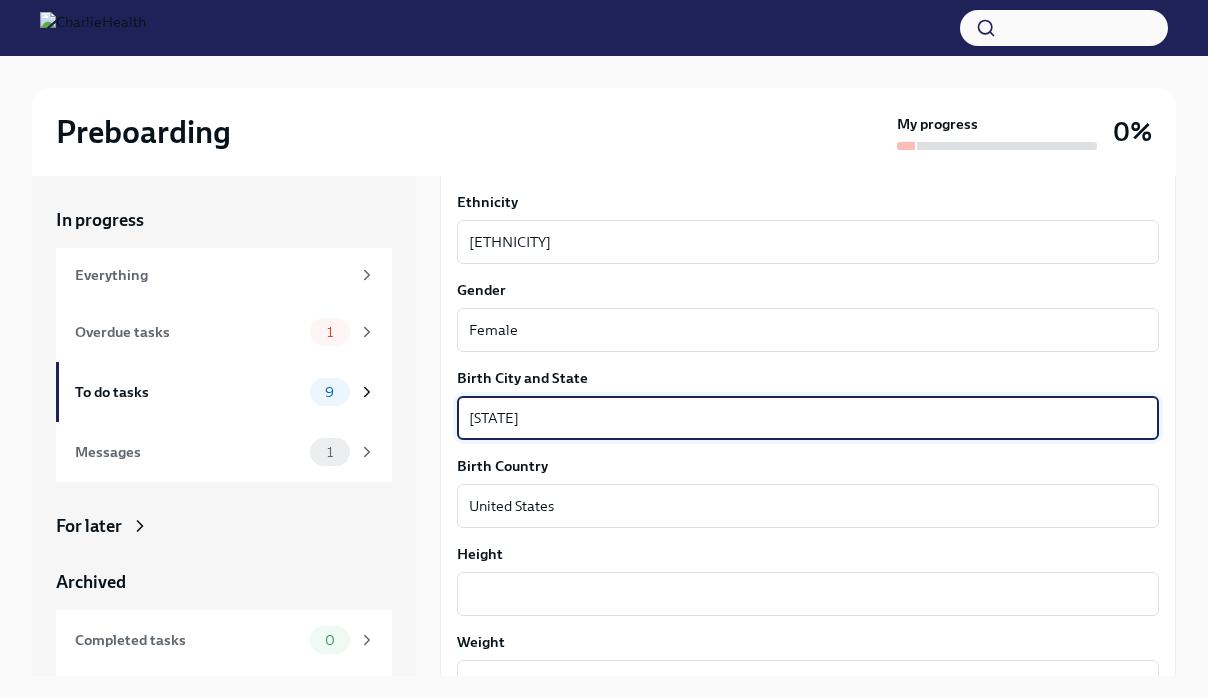 type on "P" 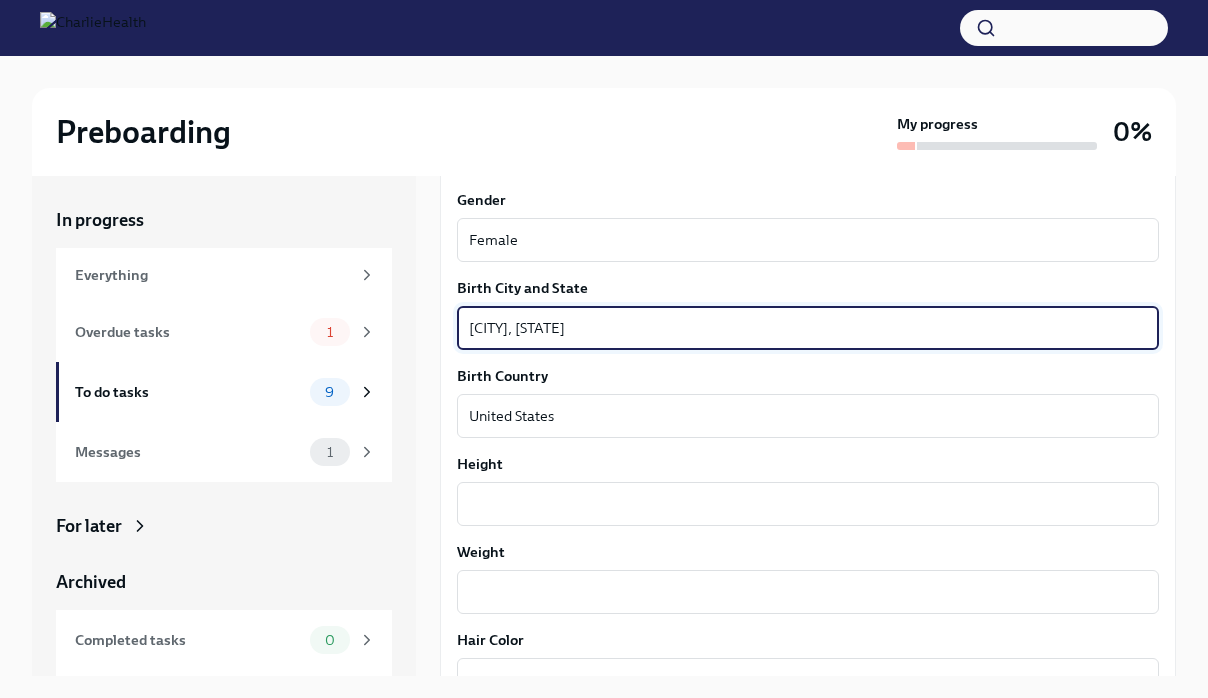scroll, scrollTop: 1389, scrollLeft: 0, axis: vertical 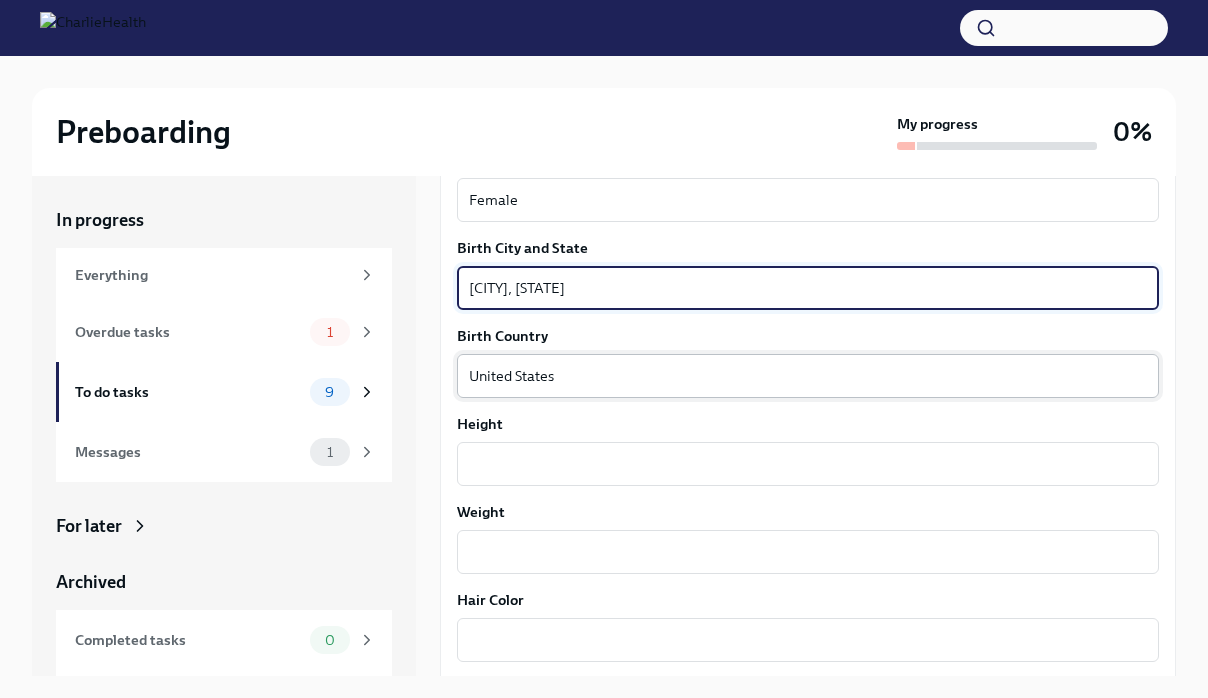 type on "[CITY], [STATE]" 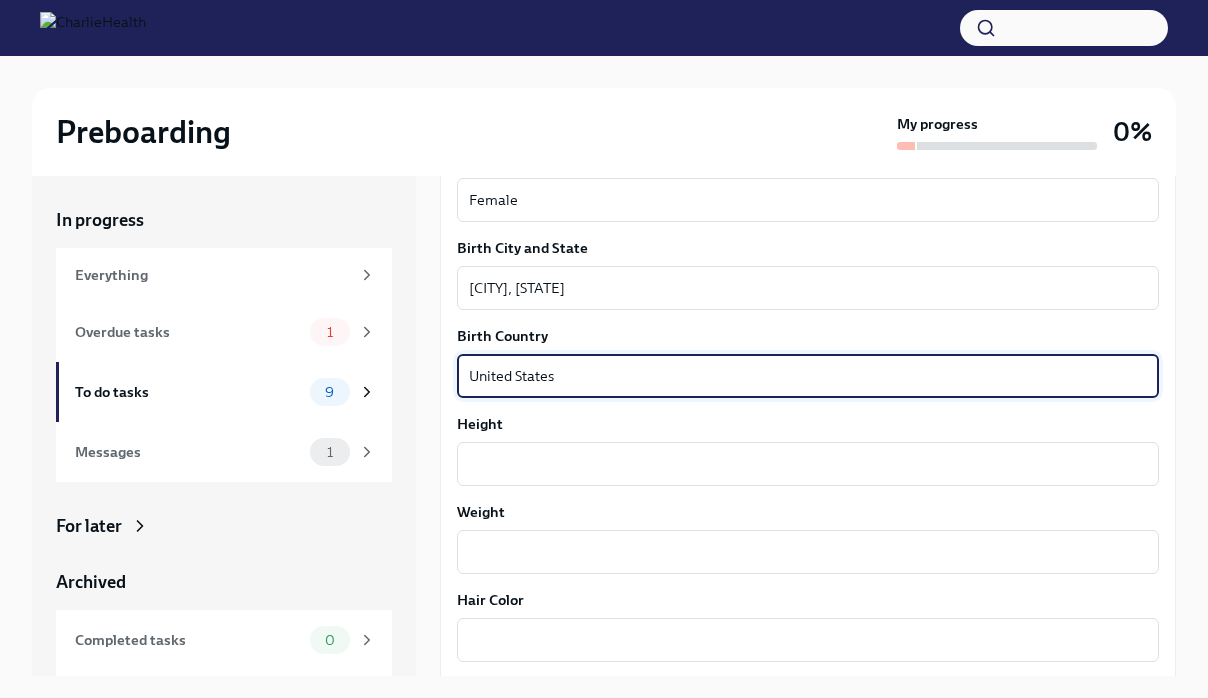click on "United States" at bounding box center [808, 376] 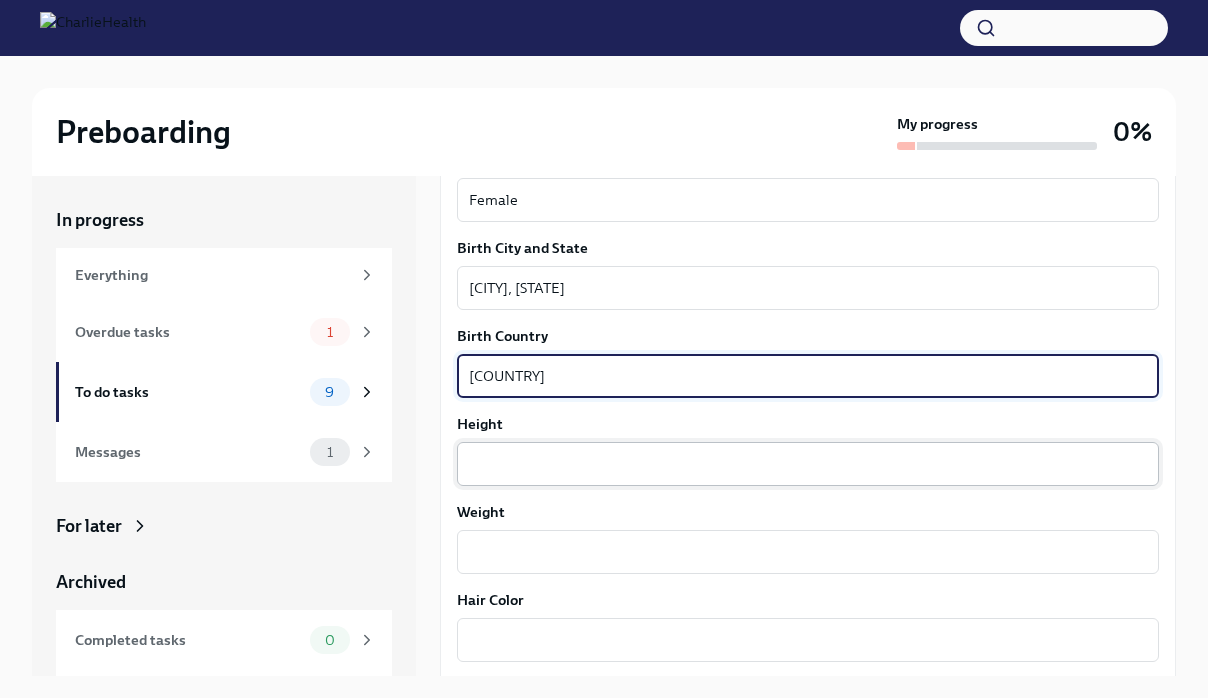 type on "[COUNTRY]" 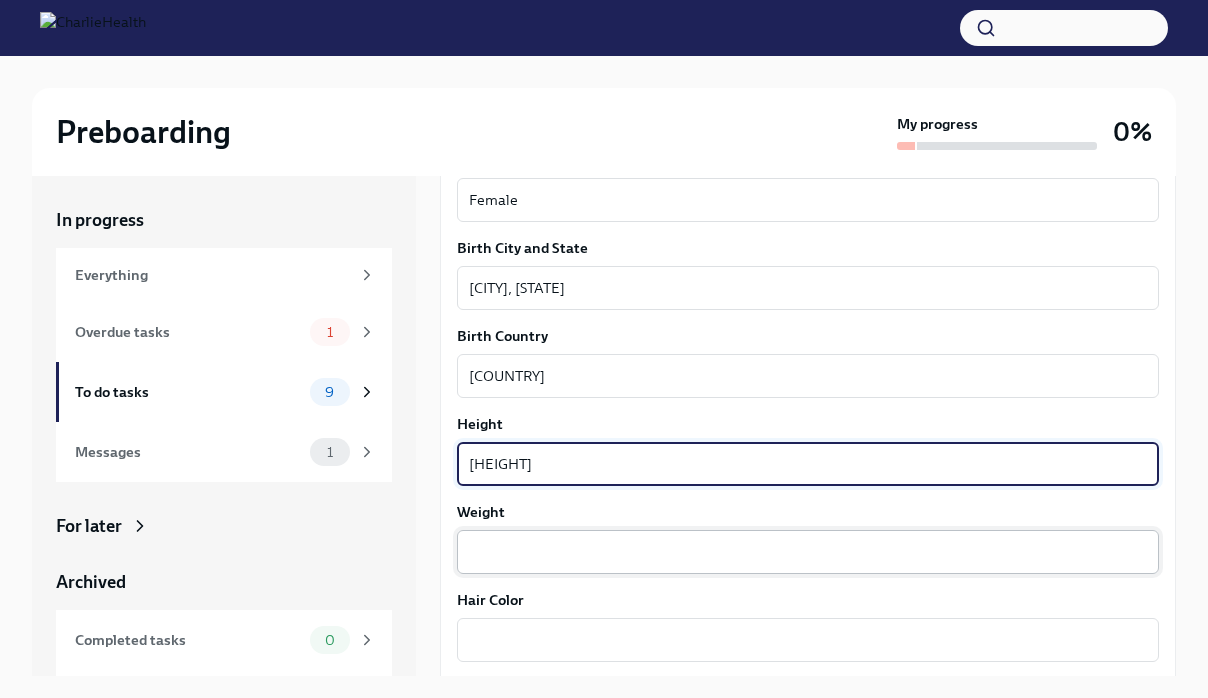 type on "[HEIGHT]" 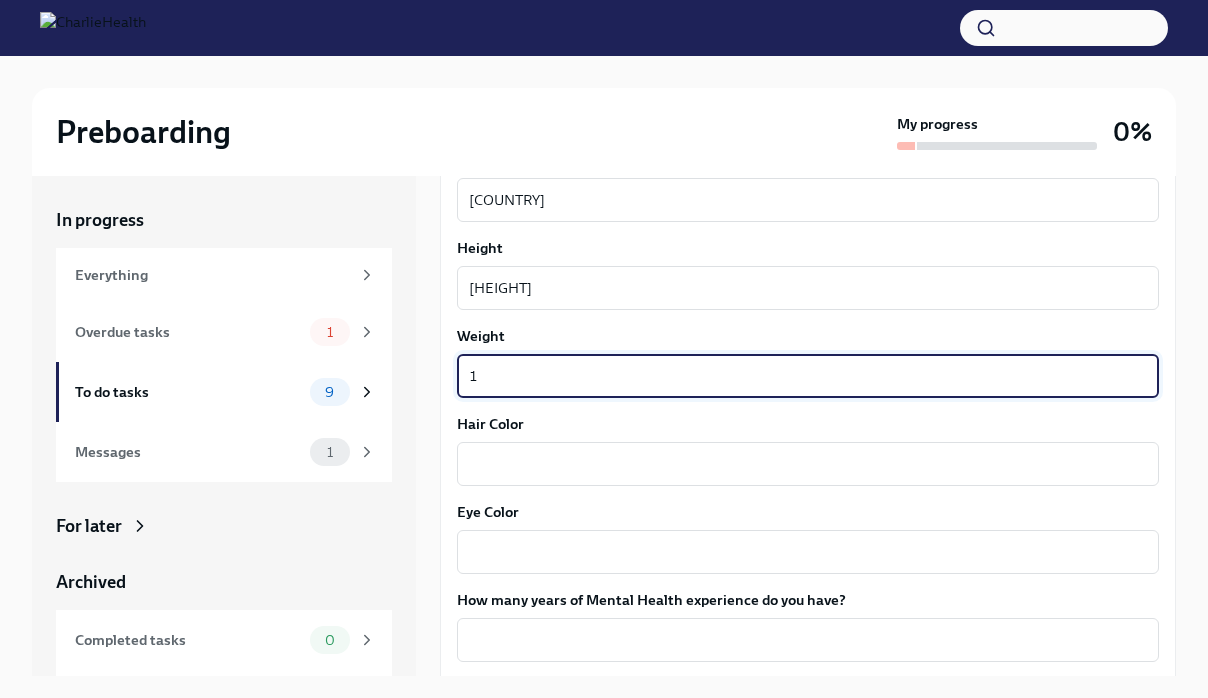 scroll, scrollTop: 1574, scrollLeft: 0, axis: vertical 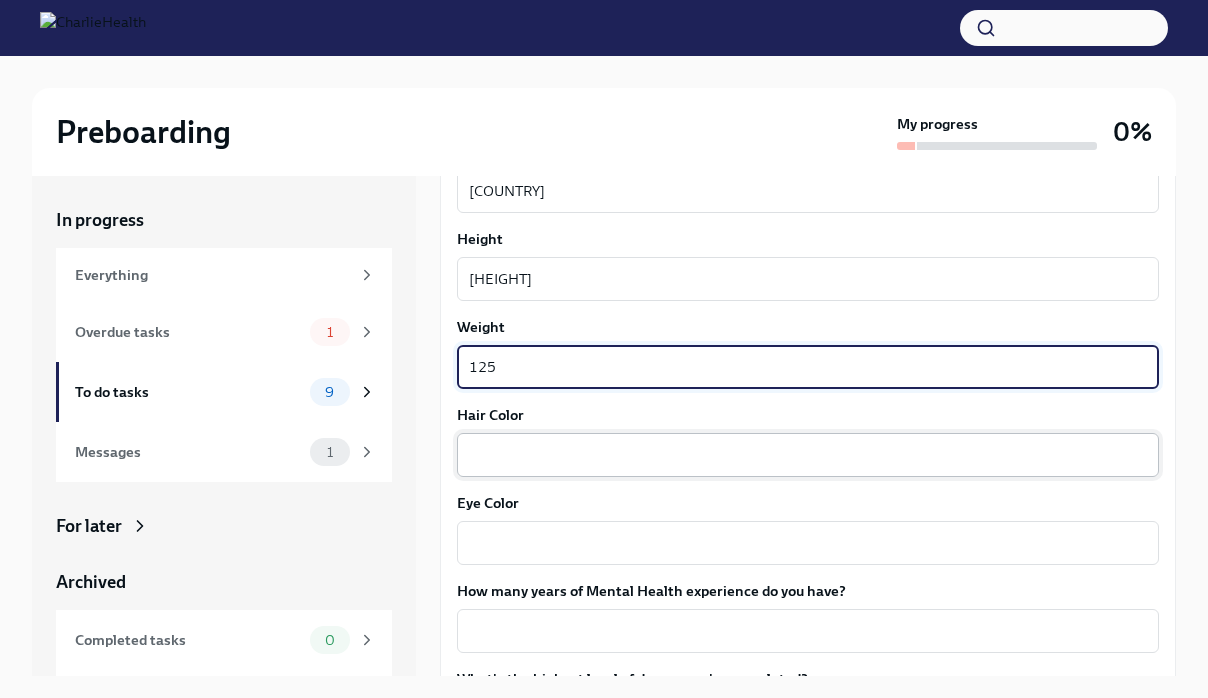 type on "125" 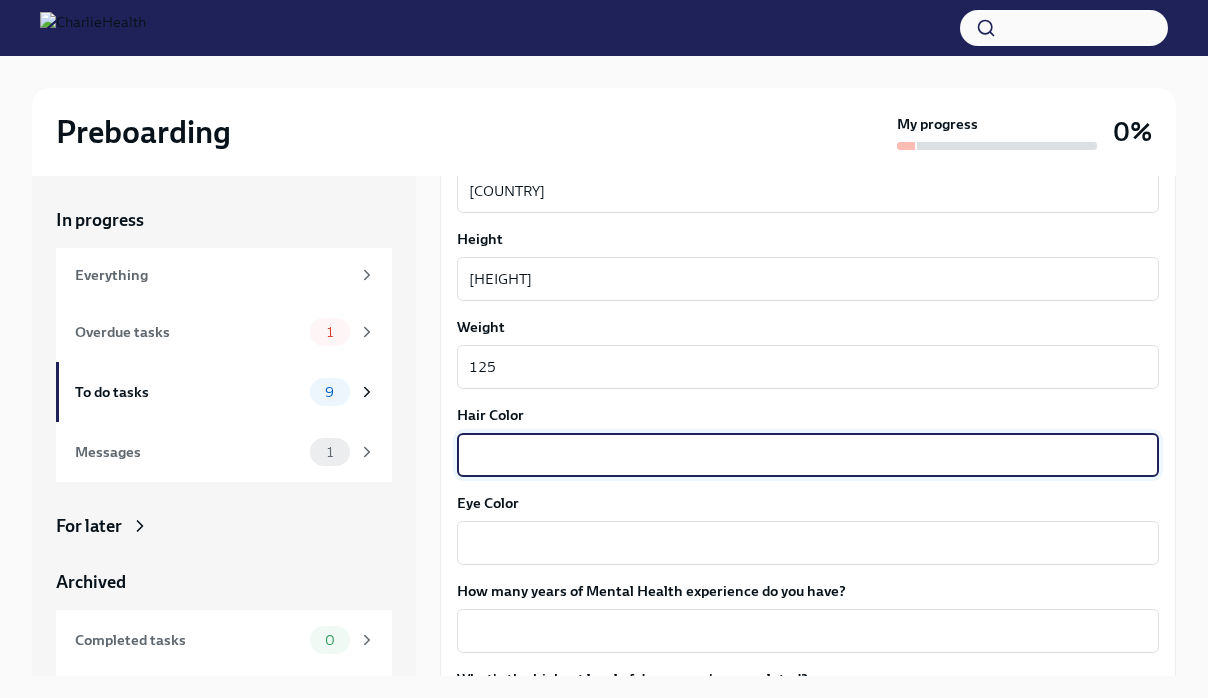 click on "Hair Color" at bounding box center (808, 455) 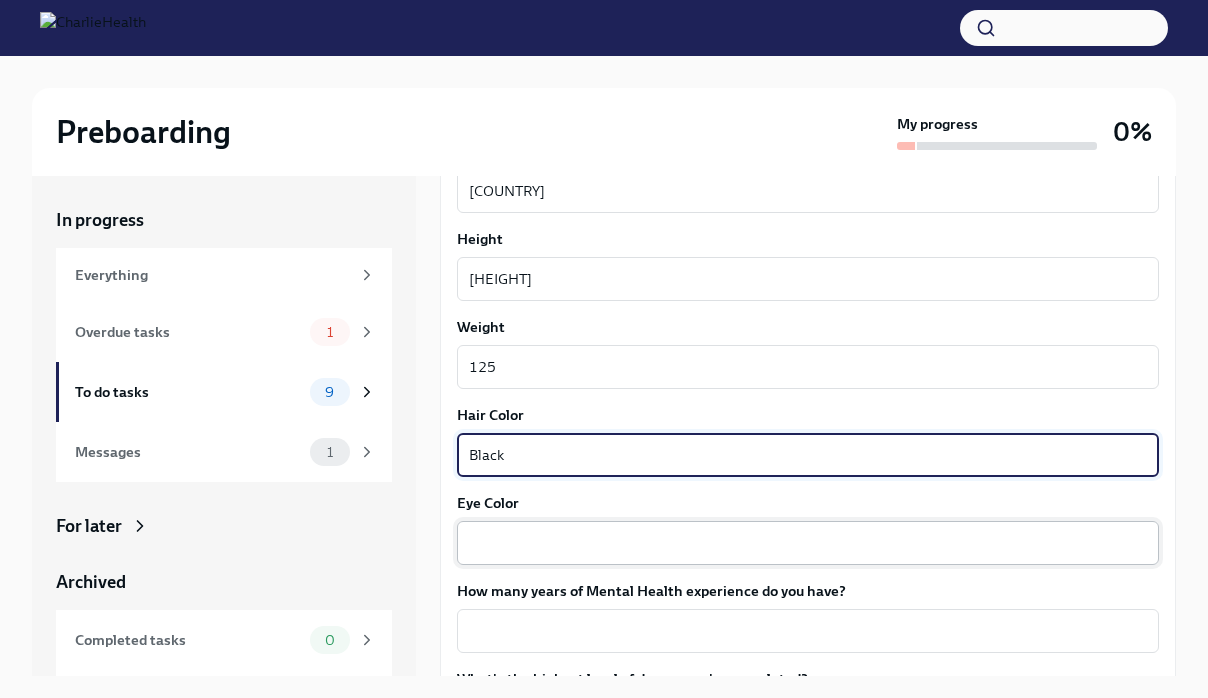 type on "Black" 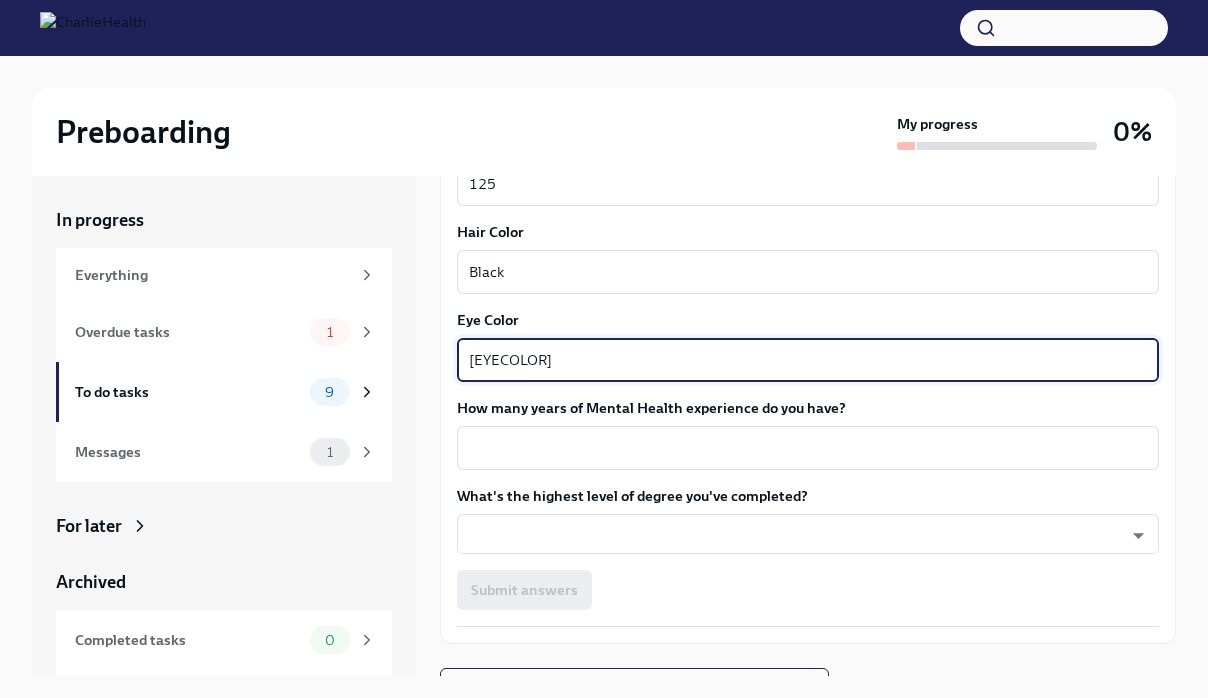 scroll, scrollTop: 1765, scrollLeft: 0, axis: vertical 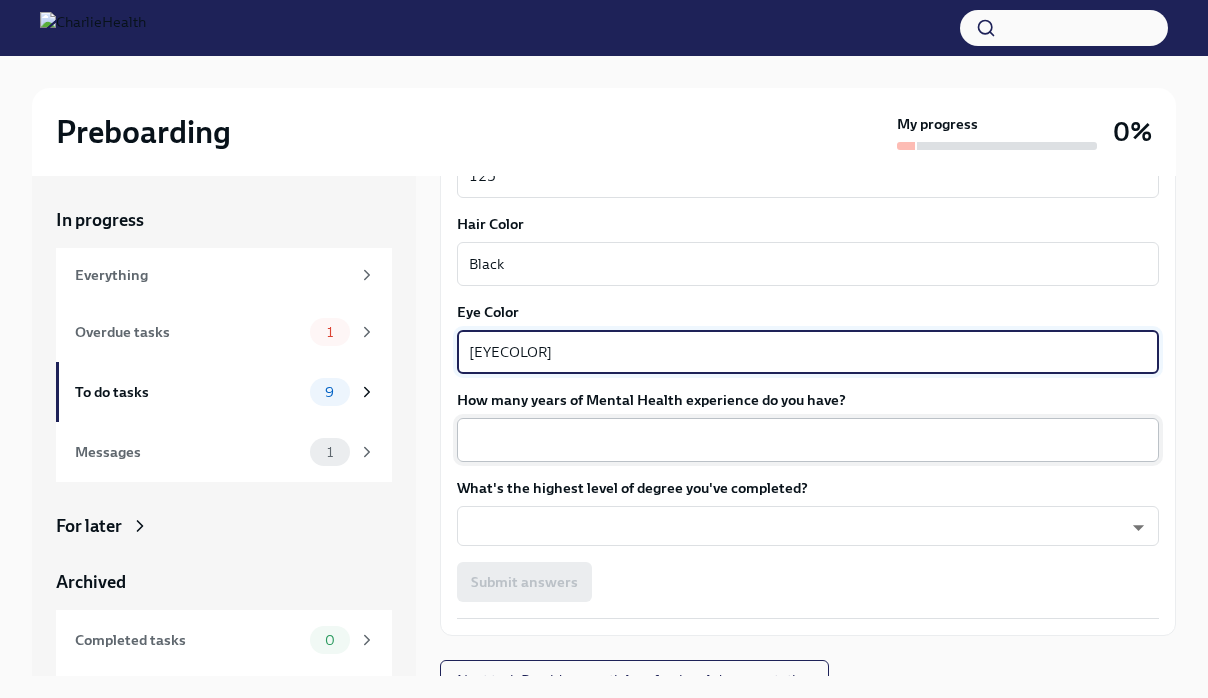 type on "[EYECOLOR]" 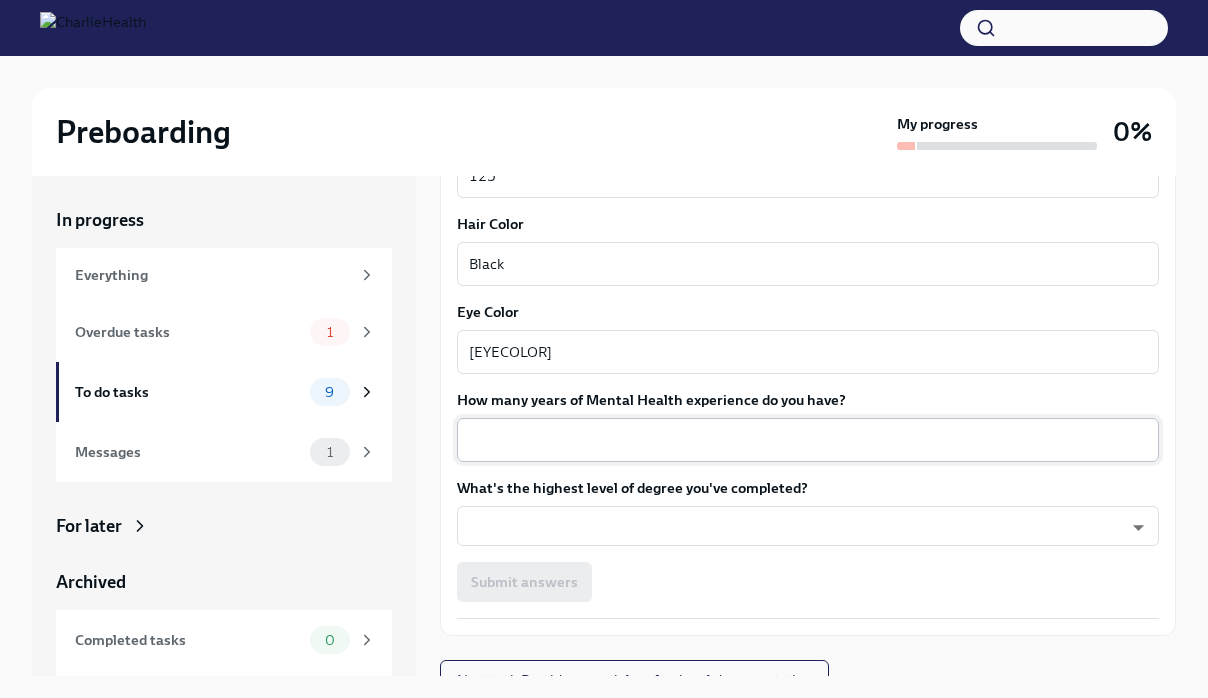 click on "x ​" at bounding box center (808, 440) 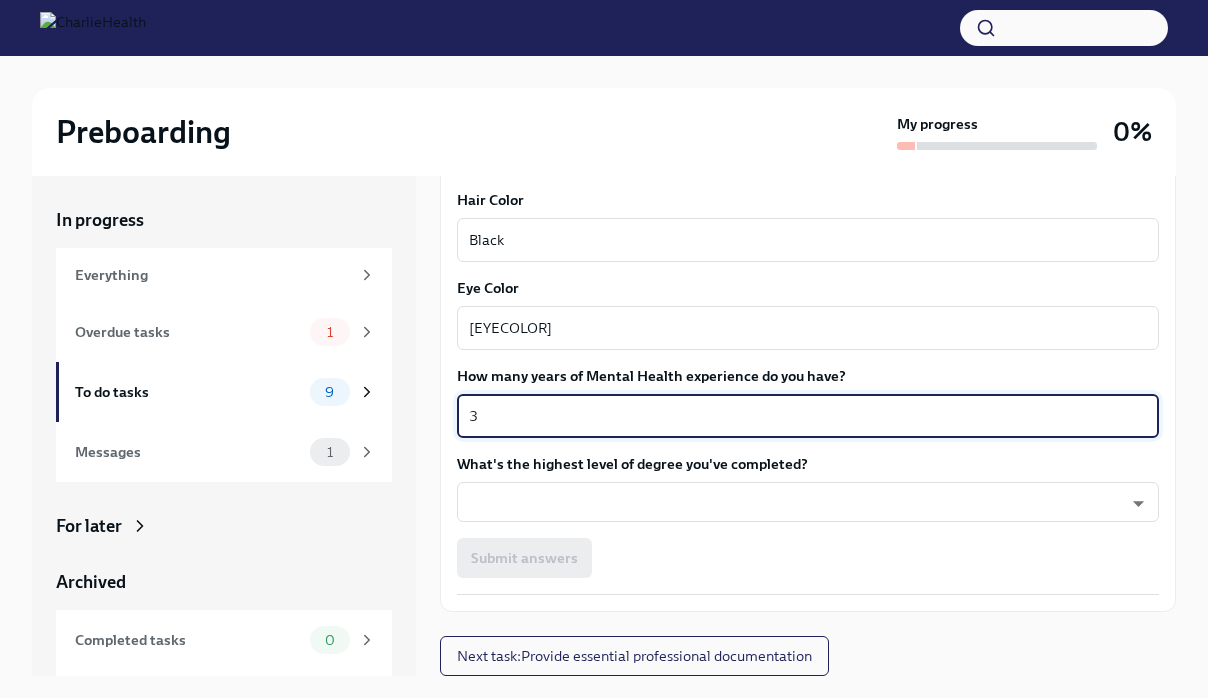 scroll, scrollTop: 1789, scrollLeft: 0, axis: vertical 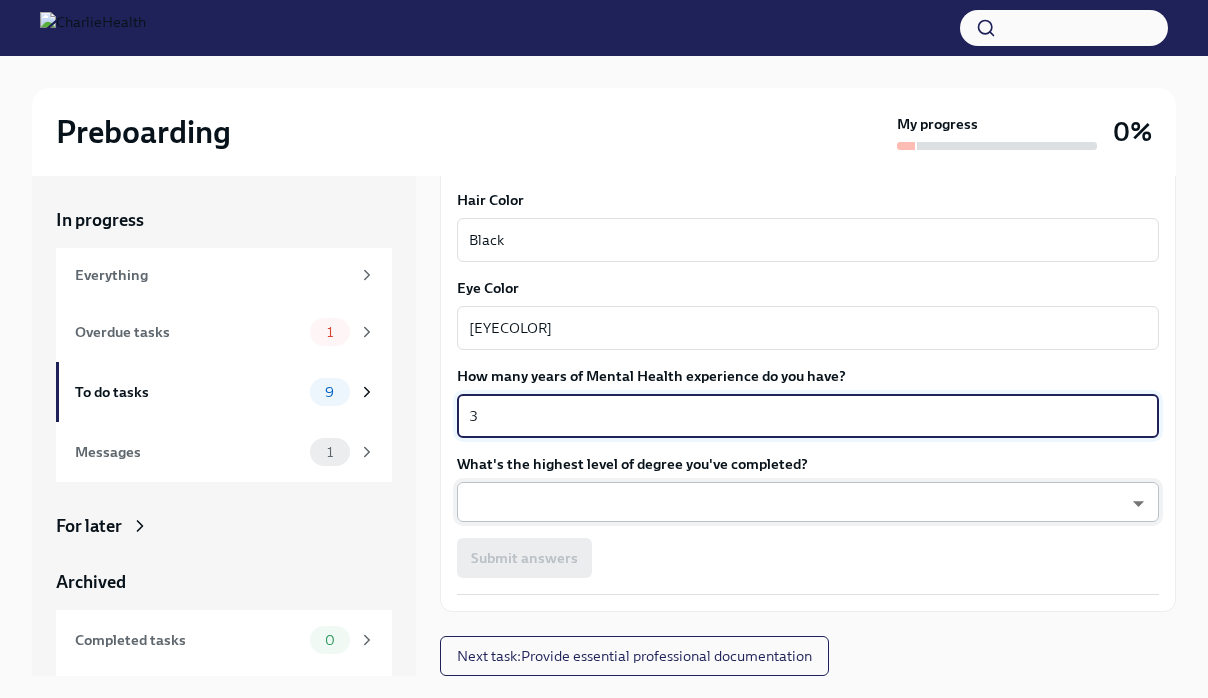 type on "3" 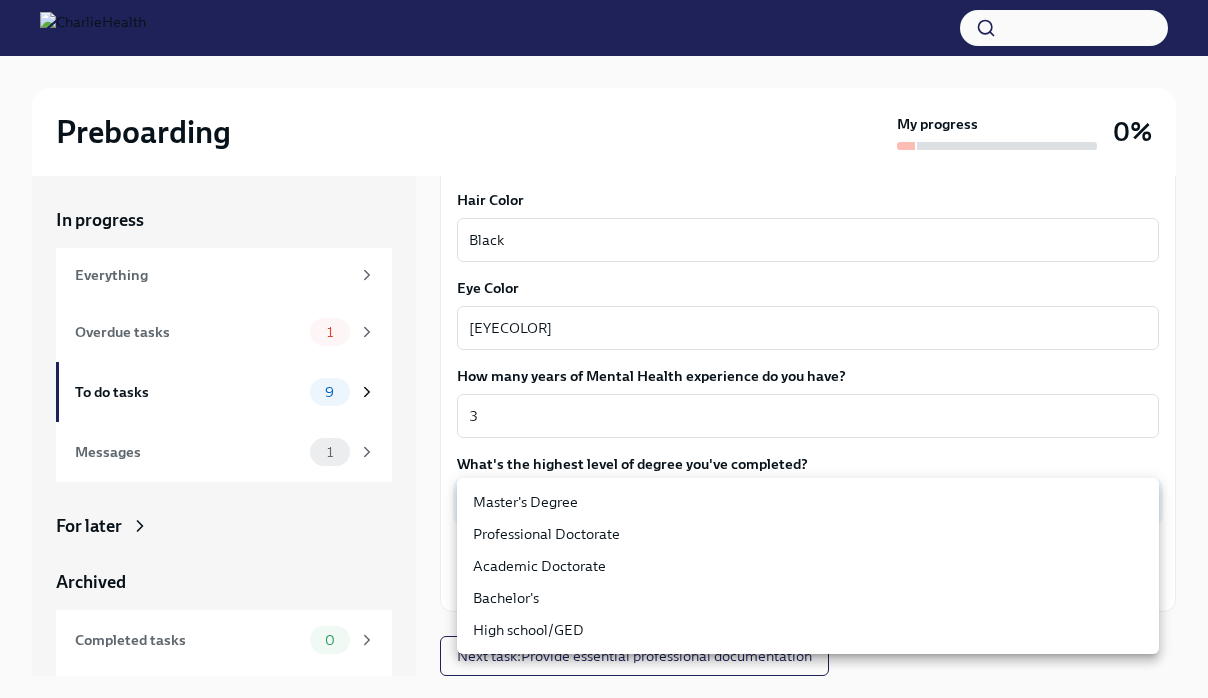 click on "Master's Degree" at bounding box center [808, 502] 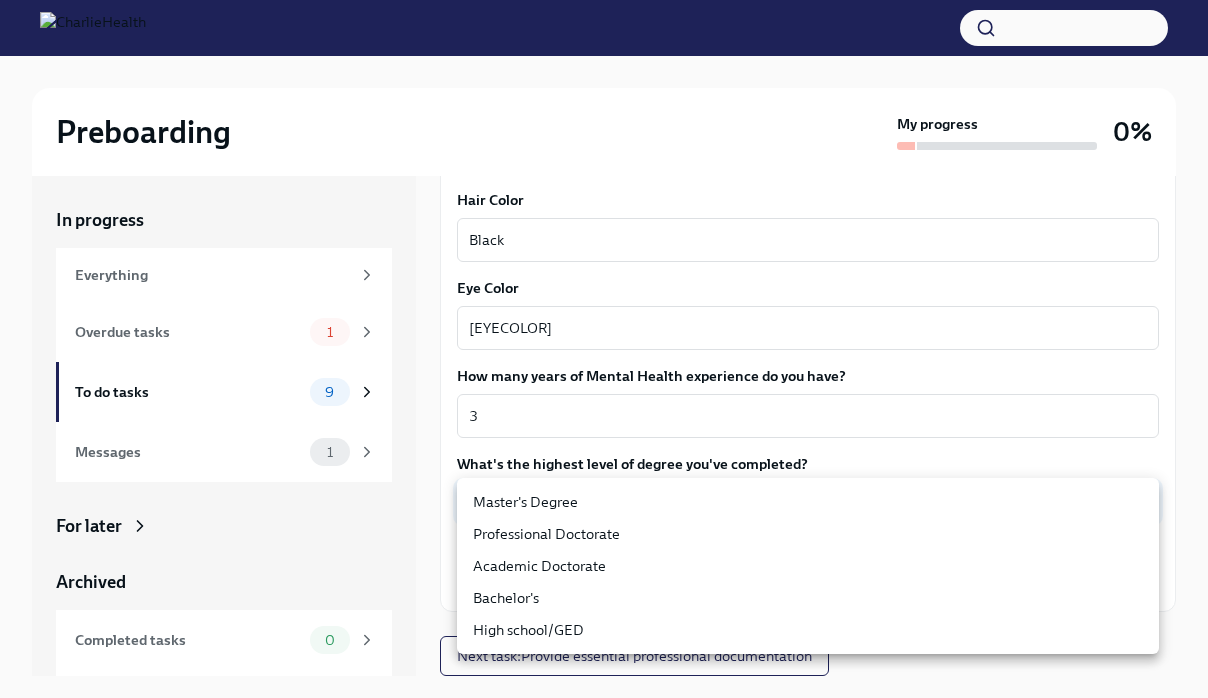 type on "2vBr-ghkD" 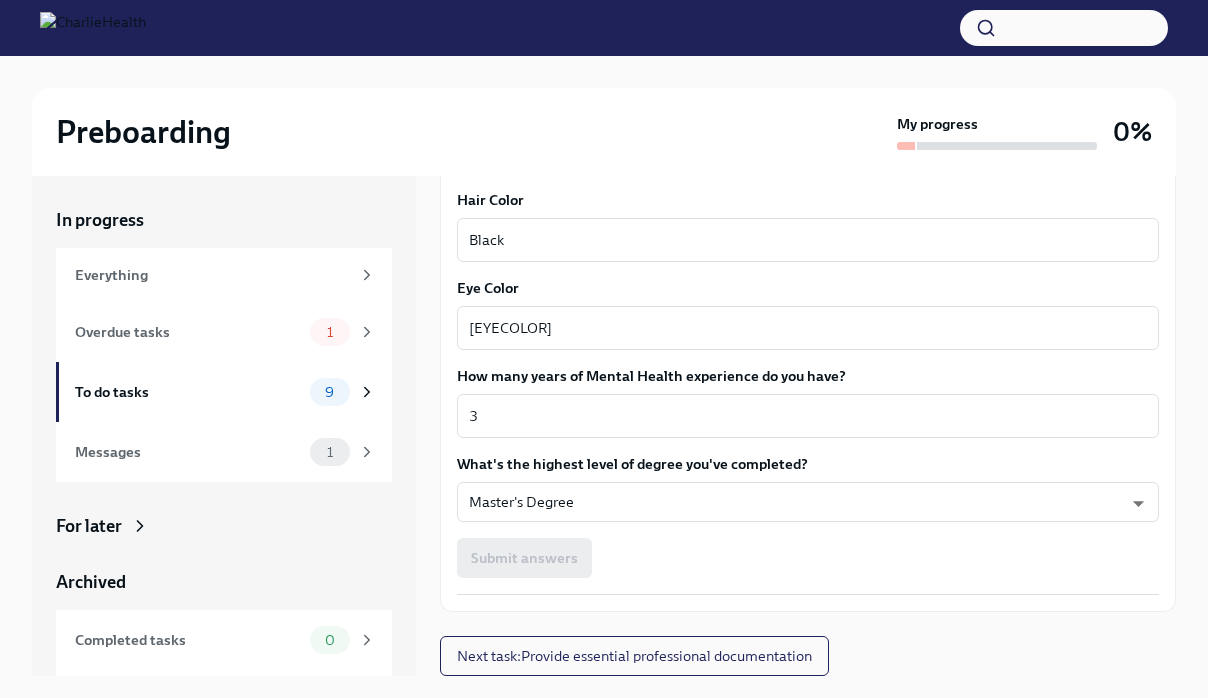 click on "Your preferred first name [FIRST] x ​ Your legal last name [LAST] x ​ Please provide any previous names/ aliases-put None if N/A x ​ Street Address 1 [NUMBER] [STREET] ​ Street Address 2 ​ Postal Code [POSTALCODE] ​ City [CITY] ​ State/Region [STATE] ​ Country [COUNTRY] ​ Date of Birth (MM/DD/YYYY) [DATE] x ​ Your Social Security Number [SSN] x ​ Citizenship [COUNTRY] x ​ Race [RACE] x ​ Ethnicity [ETHNICITY] x ​ Gender [GENDER] x ​ Birth City and State [CITY] [STATE] x ​ Birth Country [COUNTRY] x ​ Height [HEIGHT] x ​ Weight [WEIGHT] x ​ Hair Color [HAIRCOLOR] x ​ Eye Color [EYECOLOR] x ​ How many years of Mental Health experience do you have? [YEARS] x ​ What's the highest level of degree you've completed? Master's Degree 2vBr-ghkD ​ Submit answers" at bounding box center [808, -364] 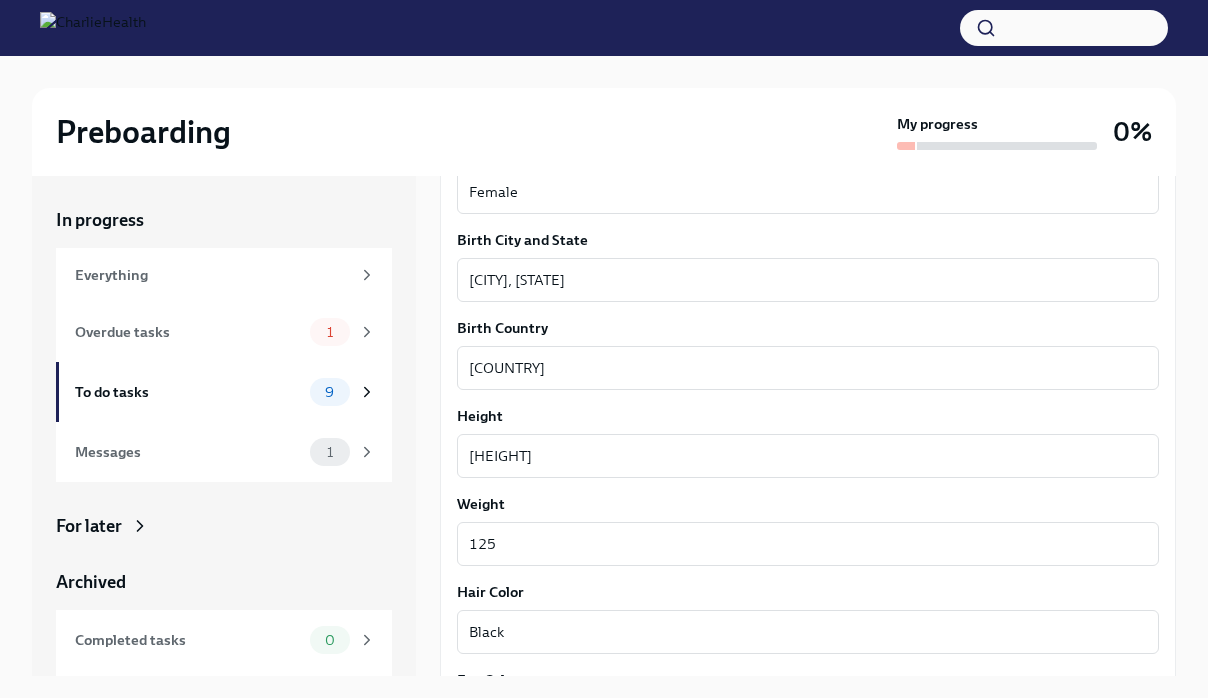 scroll, scrollTop: 1371, scrollLeft: 0, axis: vertical 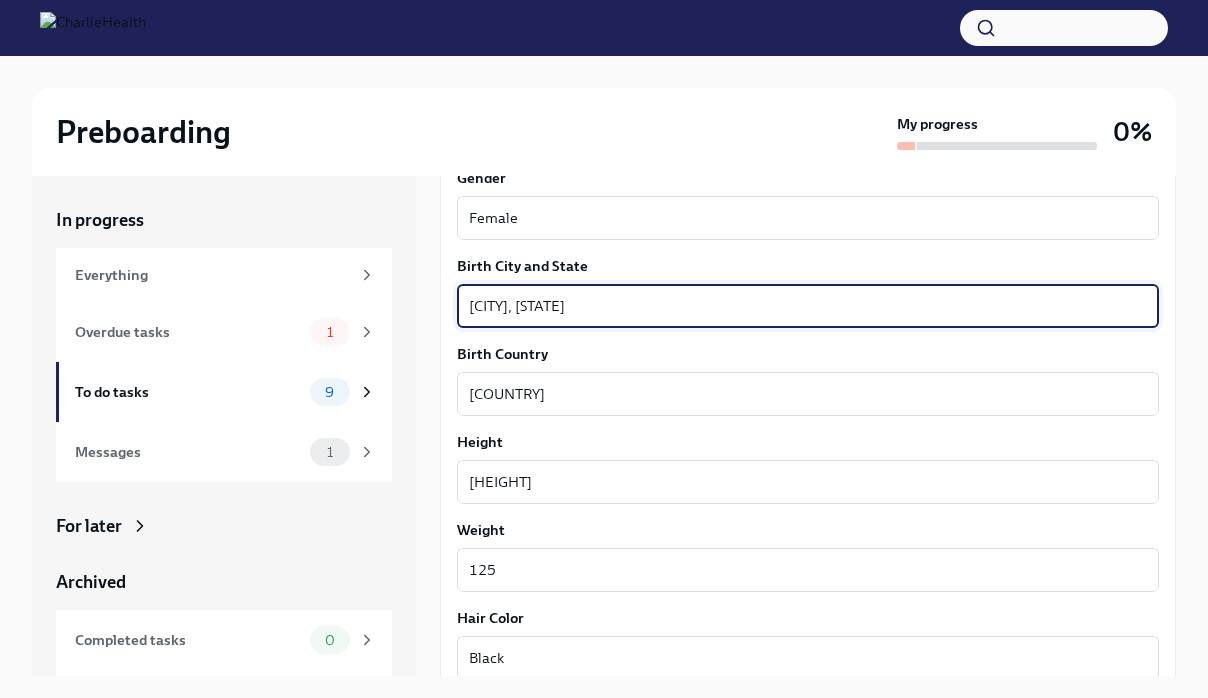 click on "[CITY], [STATE]" at bounding box center (808, 306) 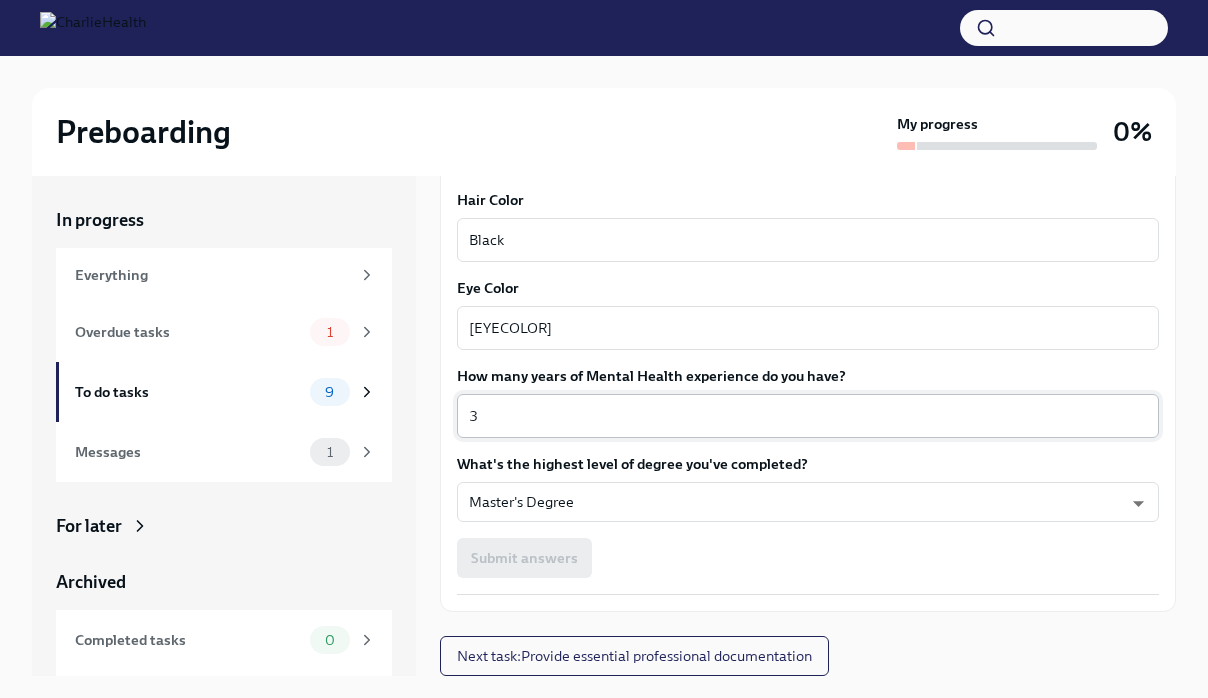 scroll, scrollTop: 1789, scrollLeft: 0, axis: vertical 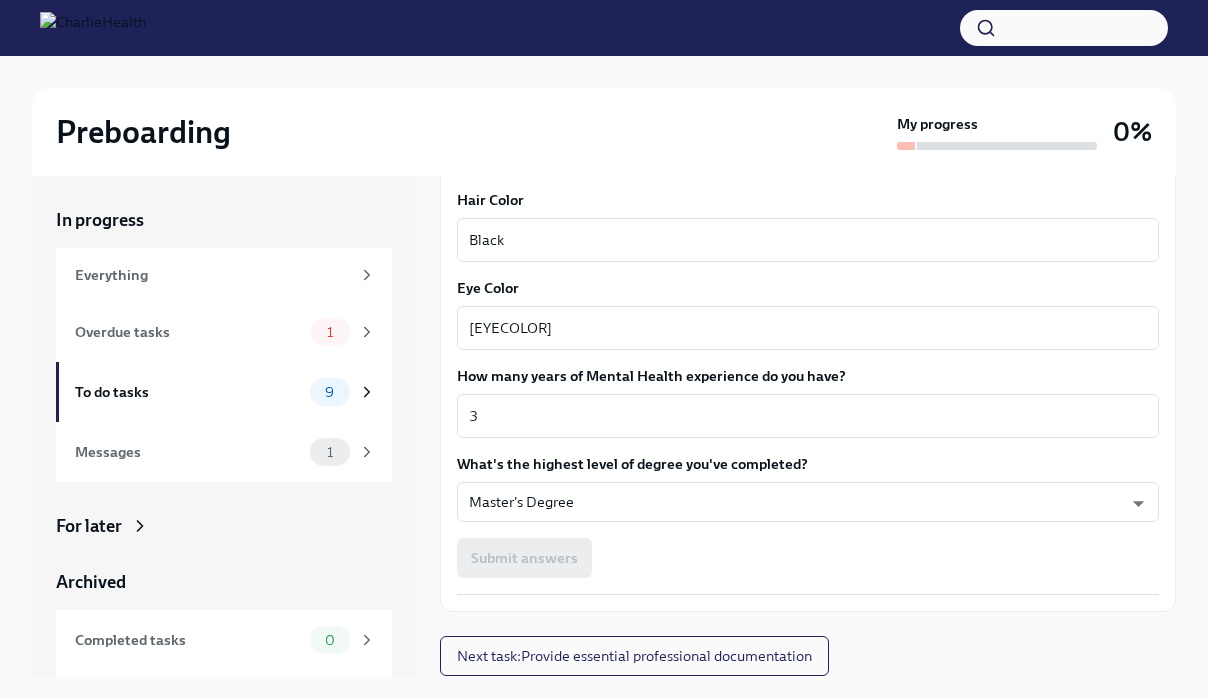 click on "Submit answers" at bounding box center [808, 558] 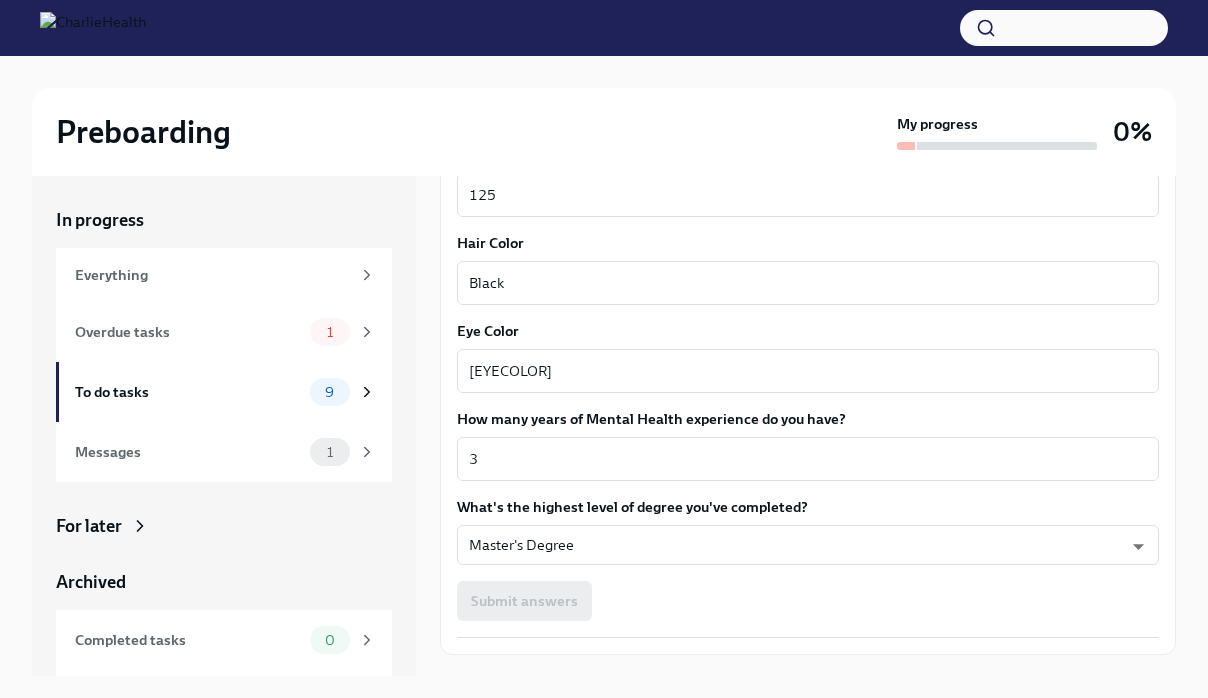scroll, scrollTop: 1735, scrollLeft: 0, axis: vertical 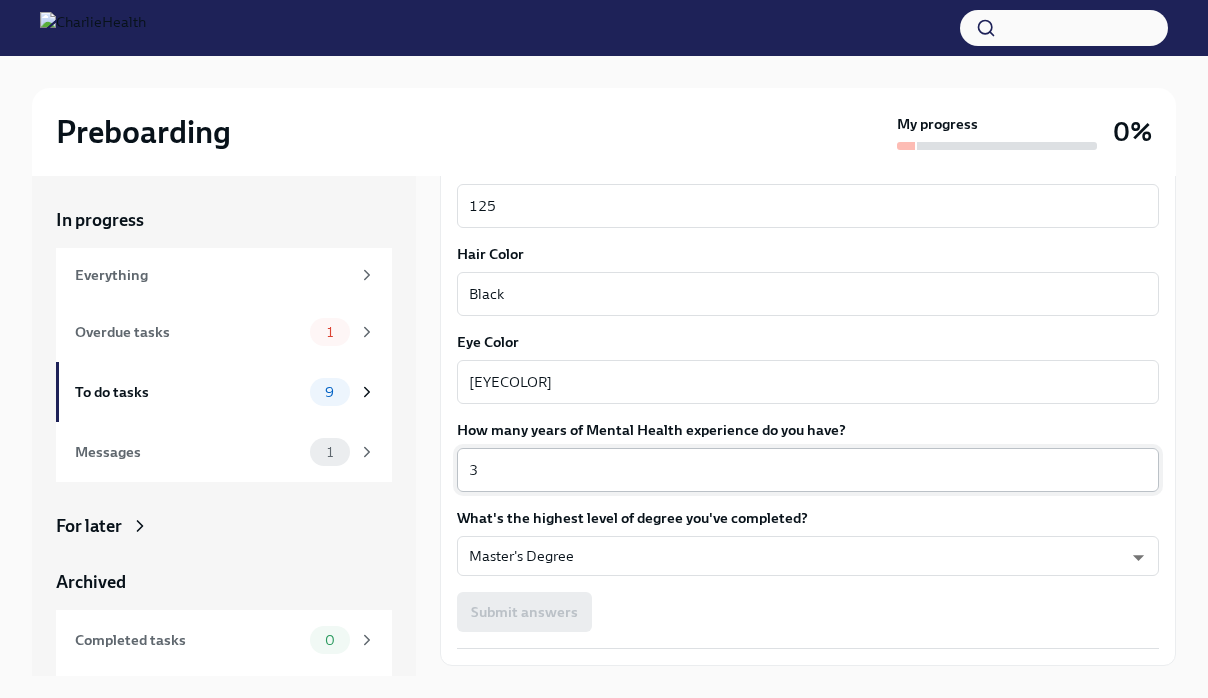 click on "[YEARS] x ​" at bounding box center [808, 470] 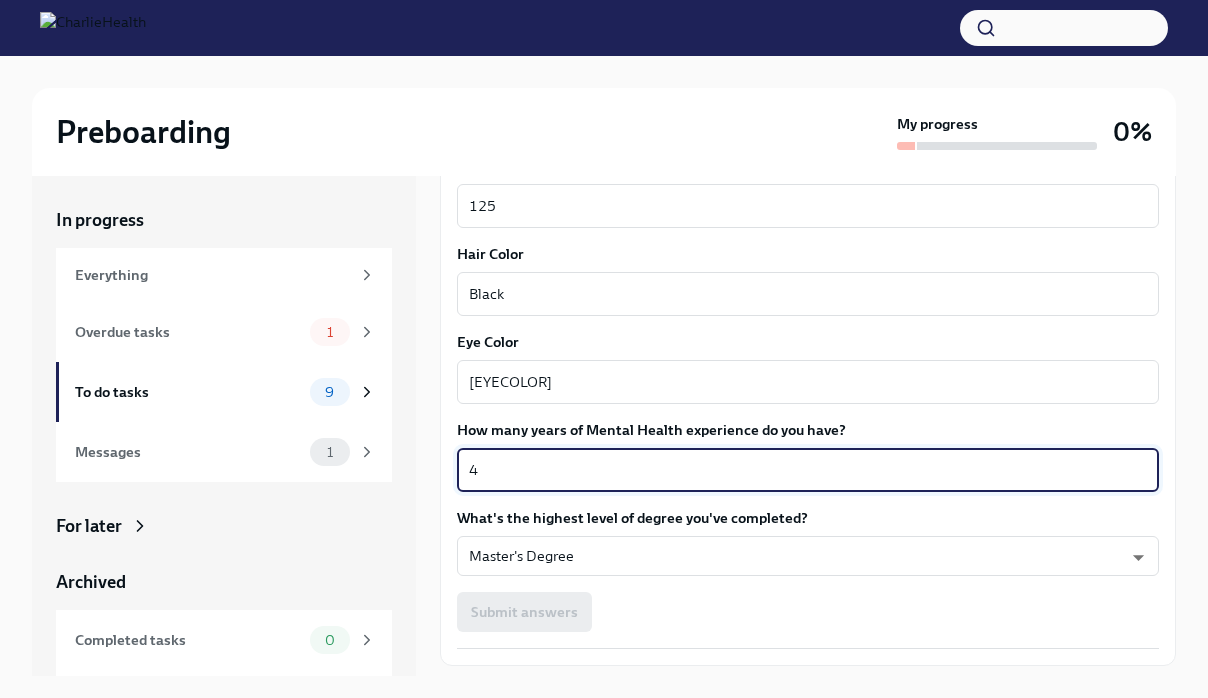 type on "4" 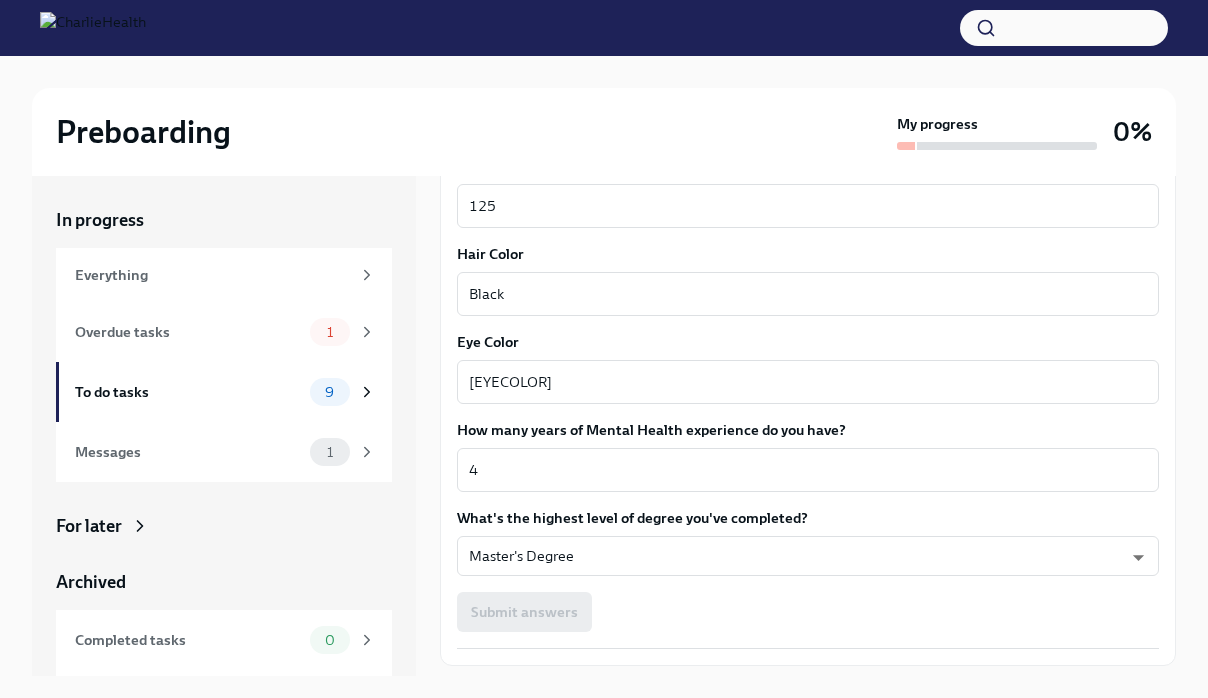 click on "How many years of Mental Health experience do you have?" at bounding box center (808, 430) 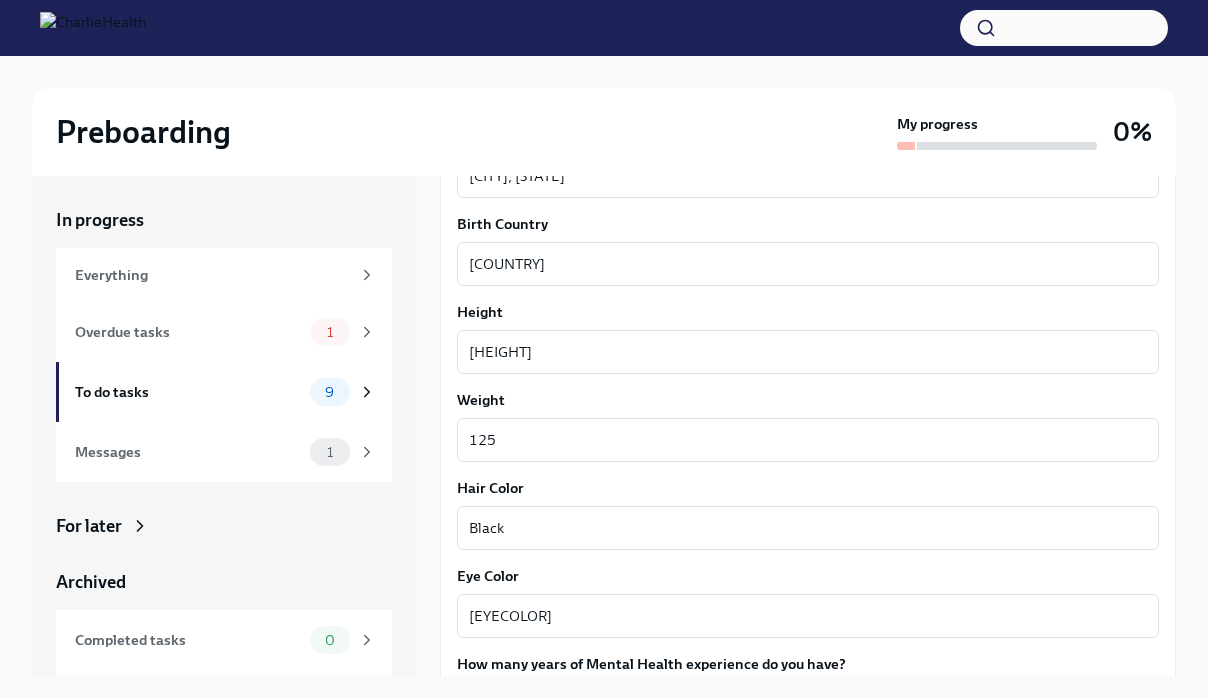 scroll, scrollTop: 1384, scrollLeft: 0, axis: vertical 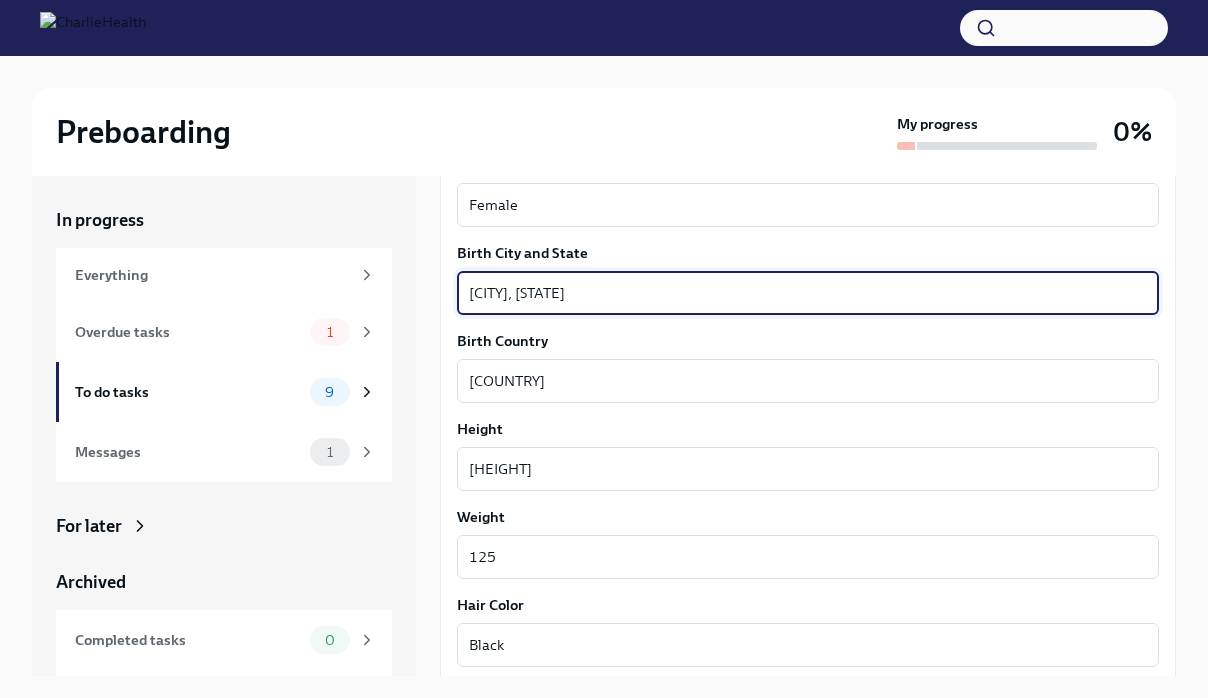 click on "[CITY], [STATE]" at bounding box center (808, 293) 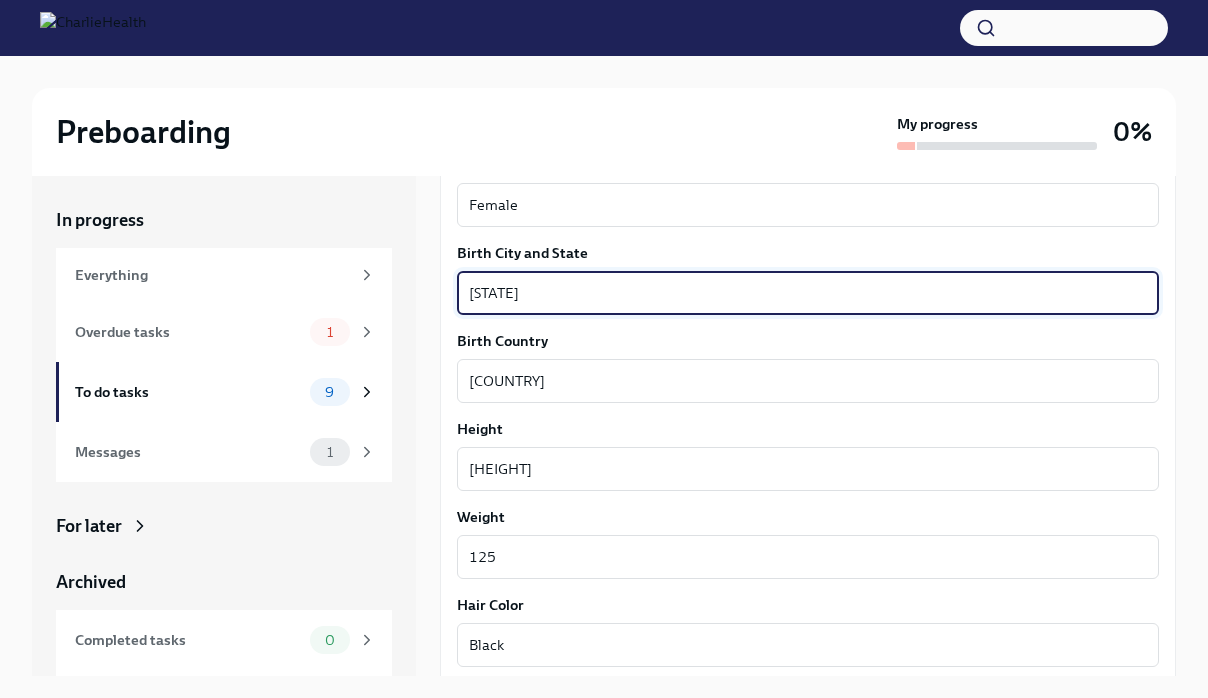 type on "[STATE]" 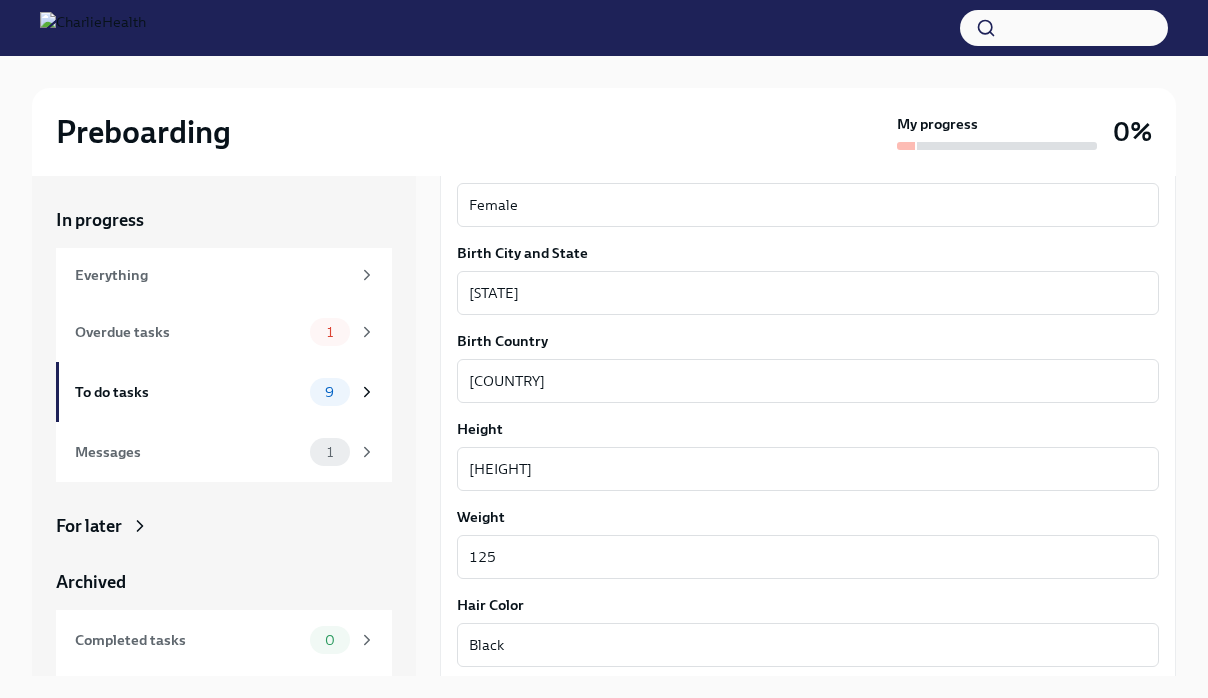 click on "Birth Country" at bounding box center [808, 341] 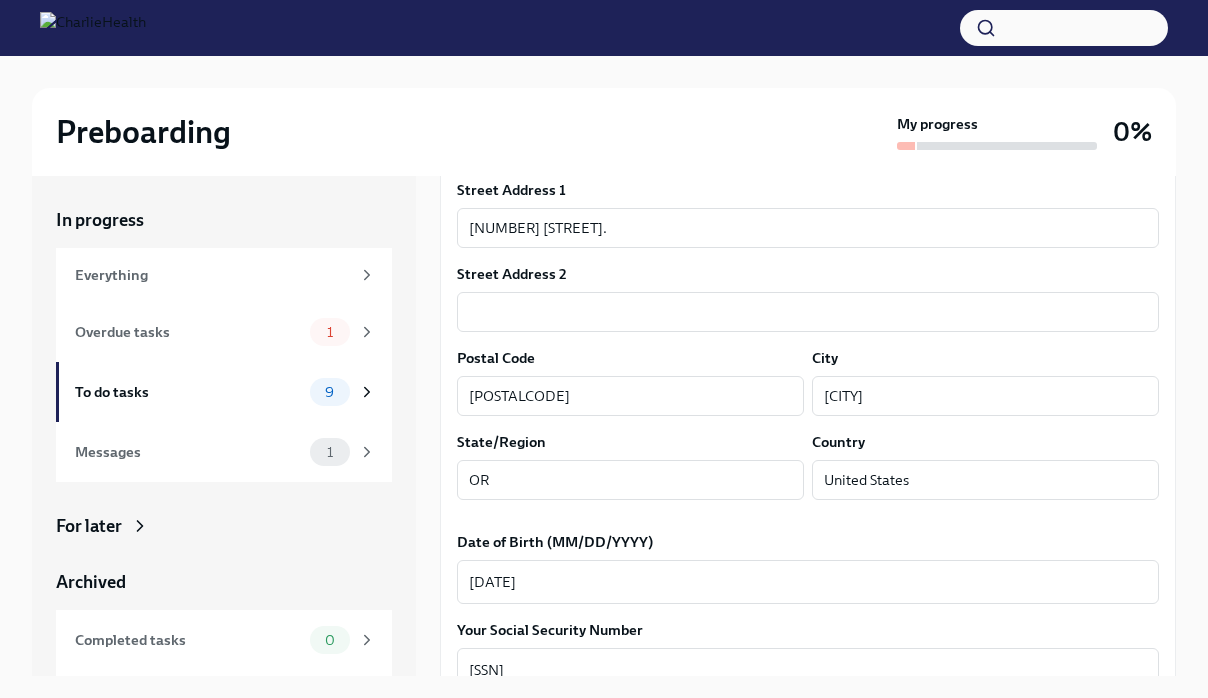scroll, scrollTop: 569, scrollLeft: 0, axis: vertical 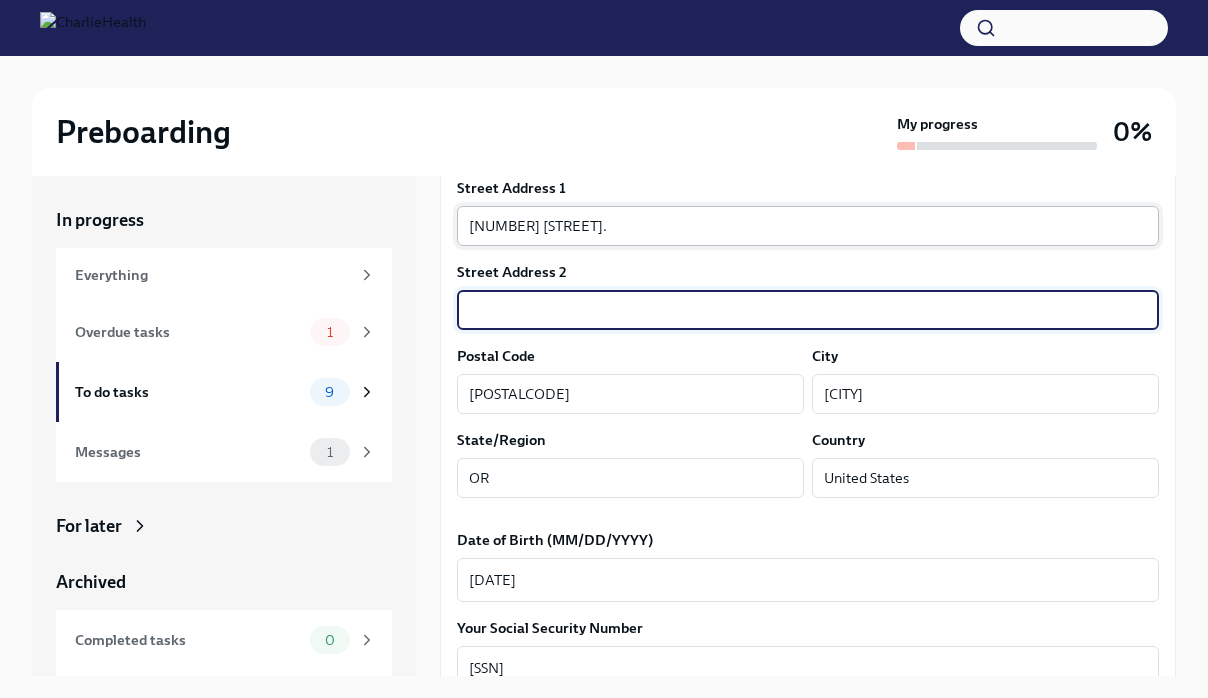 click on "[NUMBER] [STREET]." at bounding box center [808, 226] 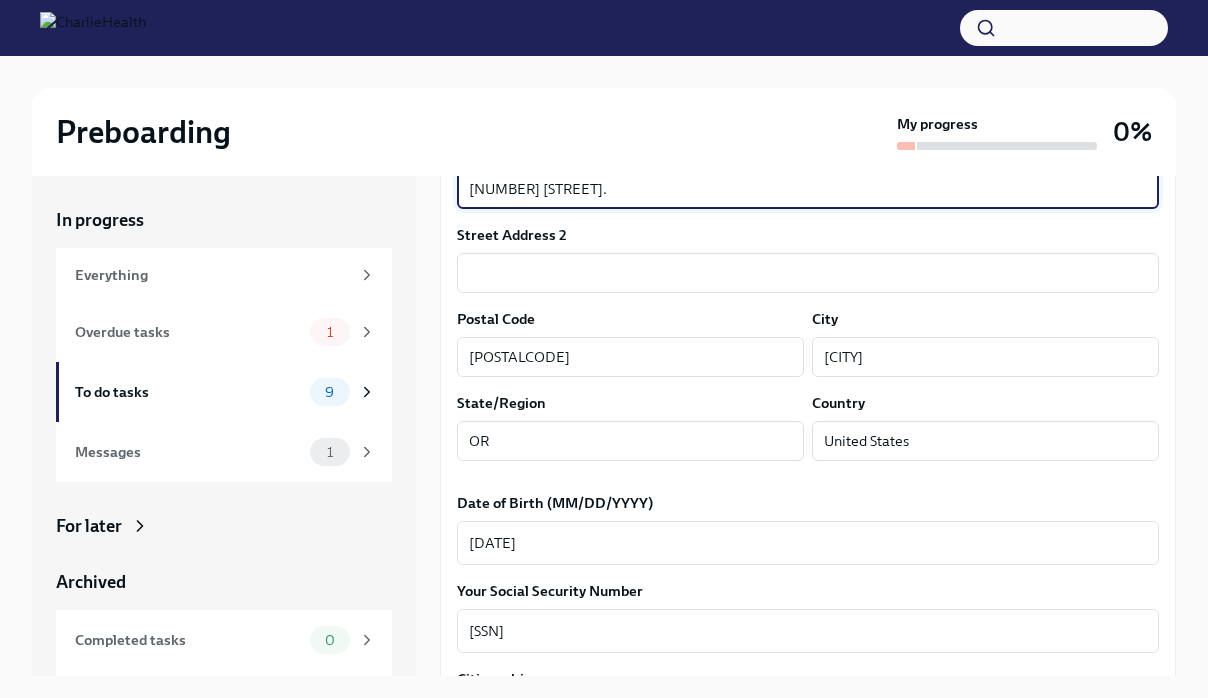 scroll, scrollTop: 619, scrollLeft: 0, axis: vertical 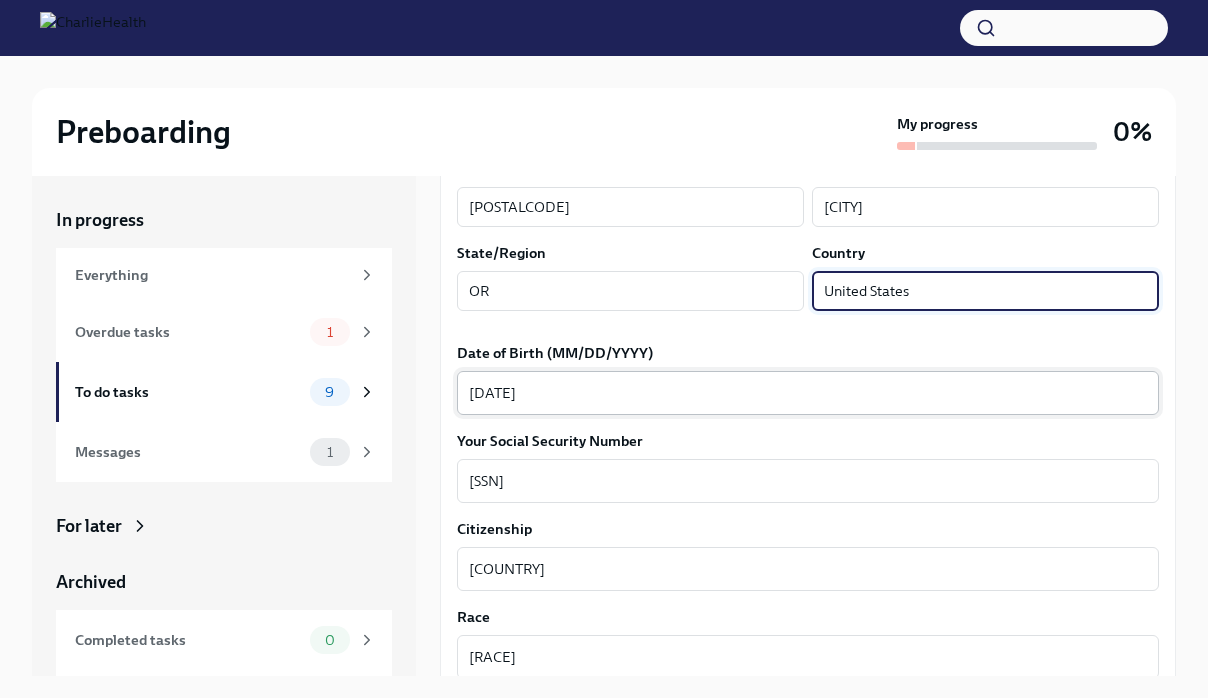 click on "[DATE] x ​" at bounding box center [808, 393] 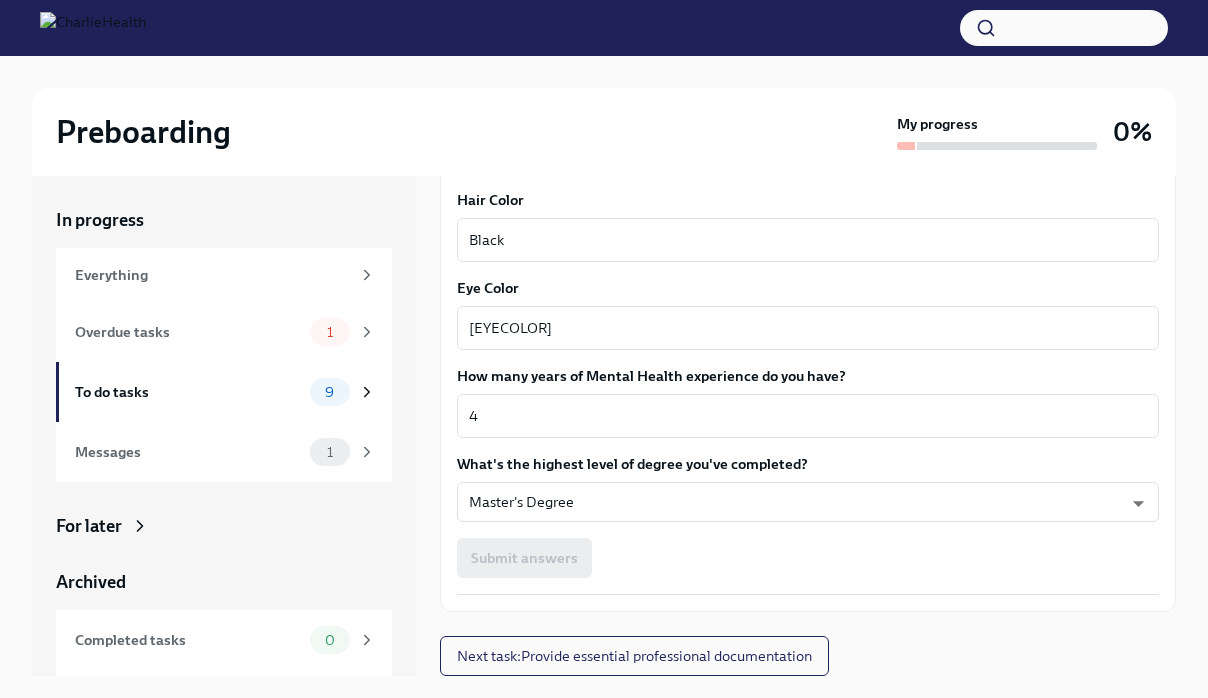 scroll, scrollTop: 1789, scrollLeft: 0, axis: vertical 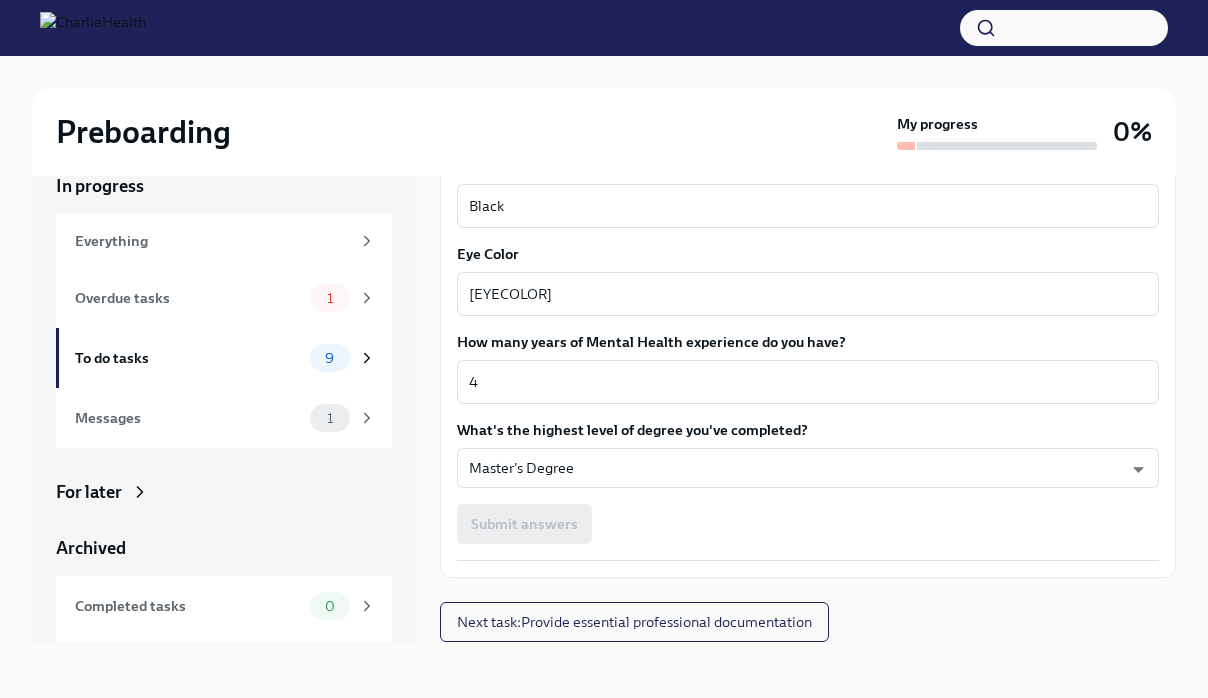 click on "Submit answers" at bounding box center (808, 524) 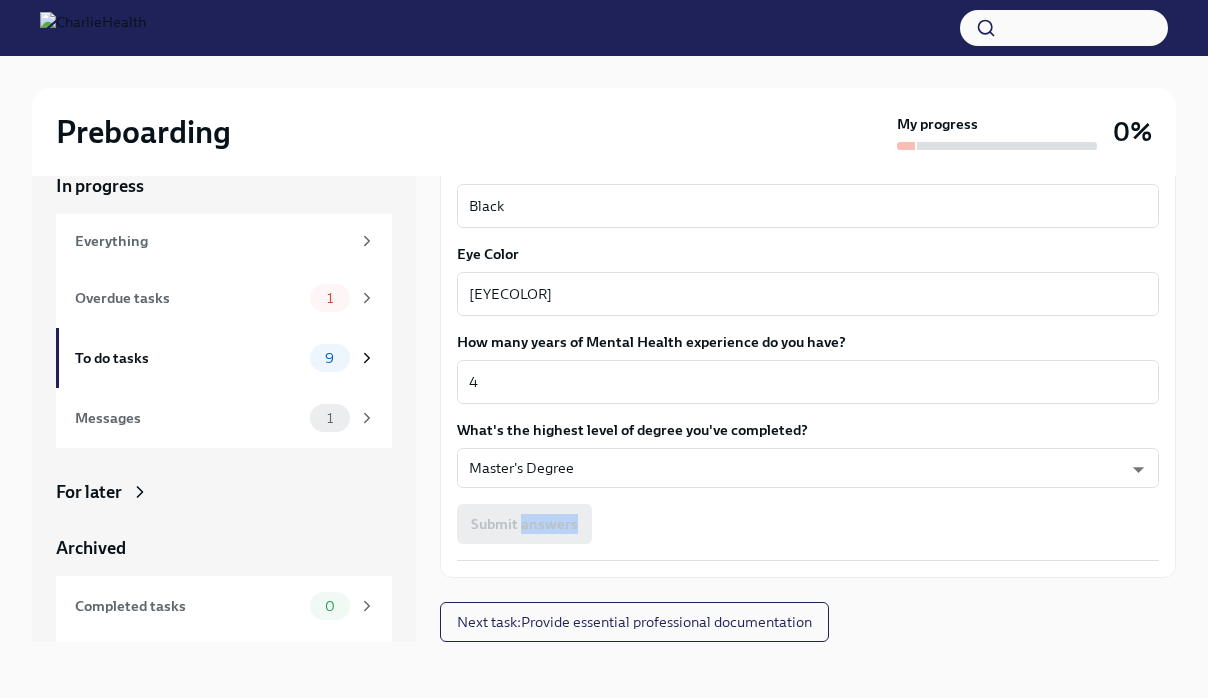 click on "Submit answers" at bounding box center (808, 524) 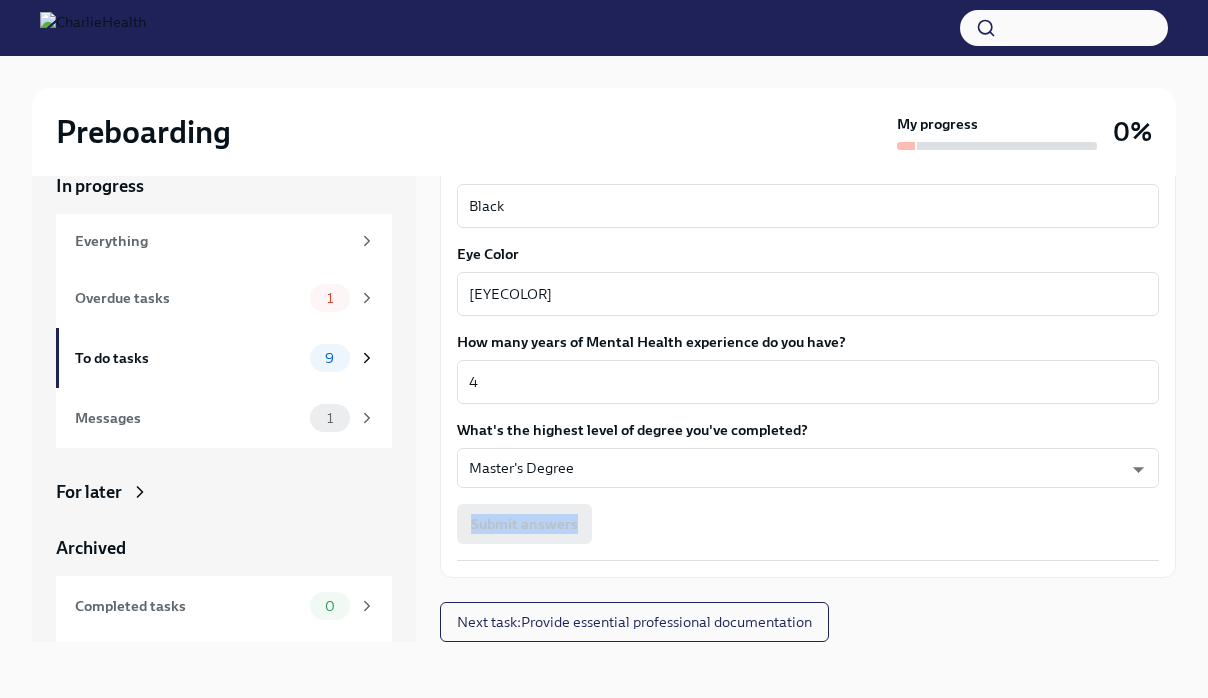 click on "Submit answers" at bounding box center (808, 524) 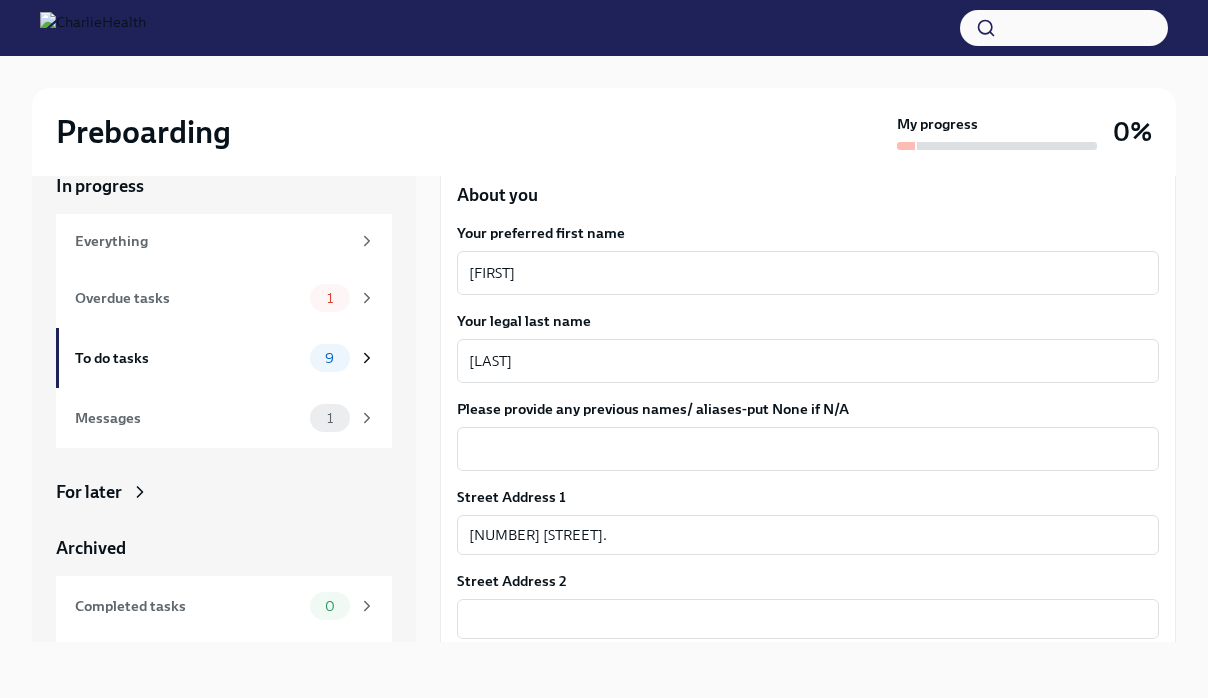 scroll, scrollTop: 228, scrollLeft: 0, axis: vertical 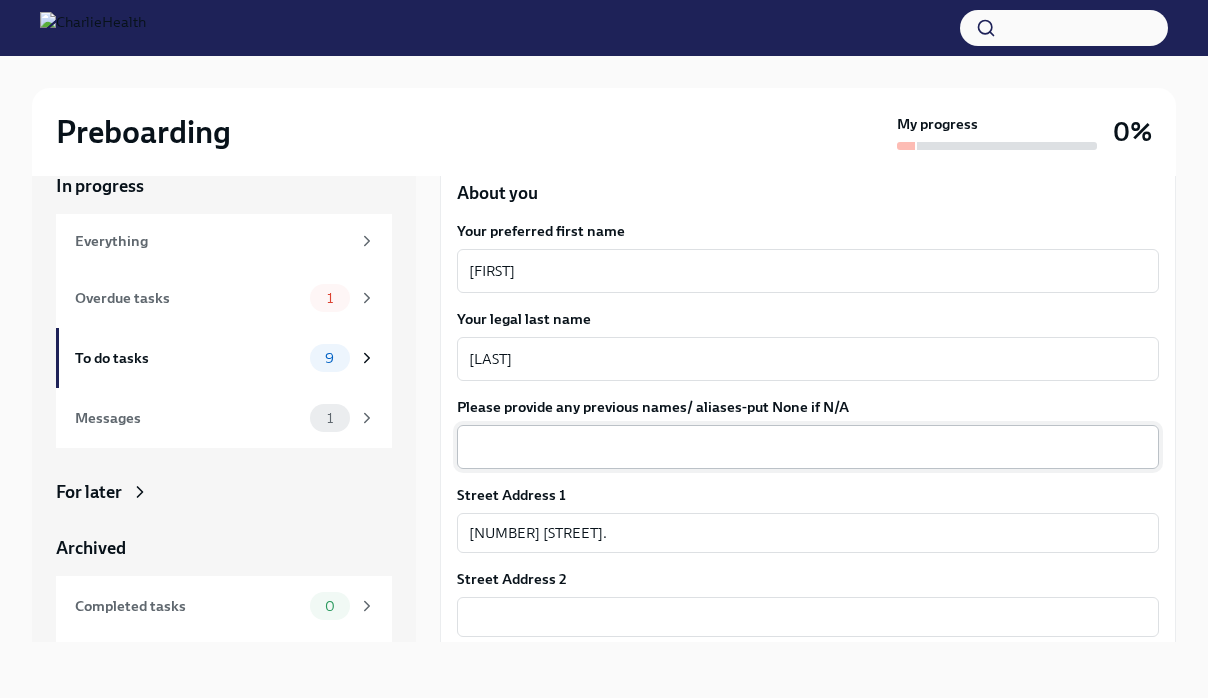 click on "Please provide any previous names/ aliases-put None if N/A" at bounding box center (808, 447) 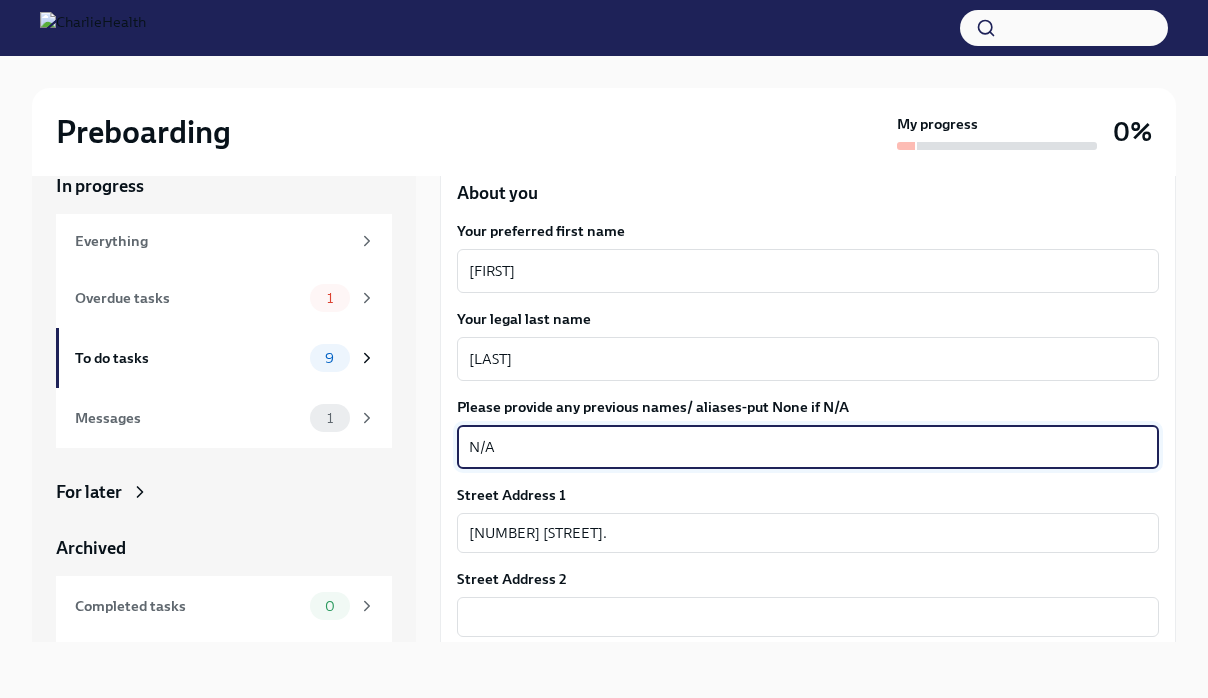 type on "N/A" 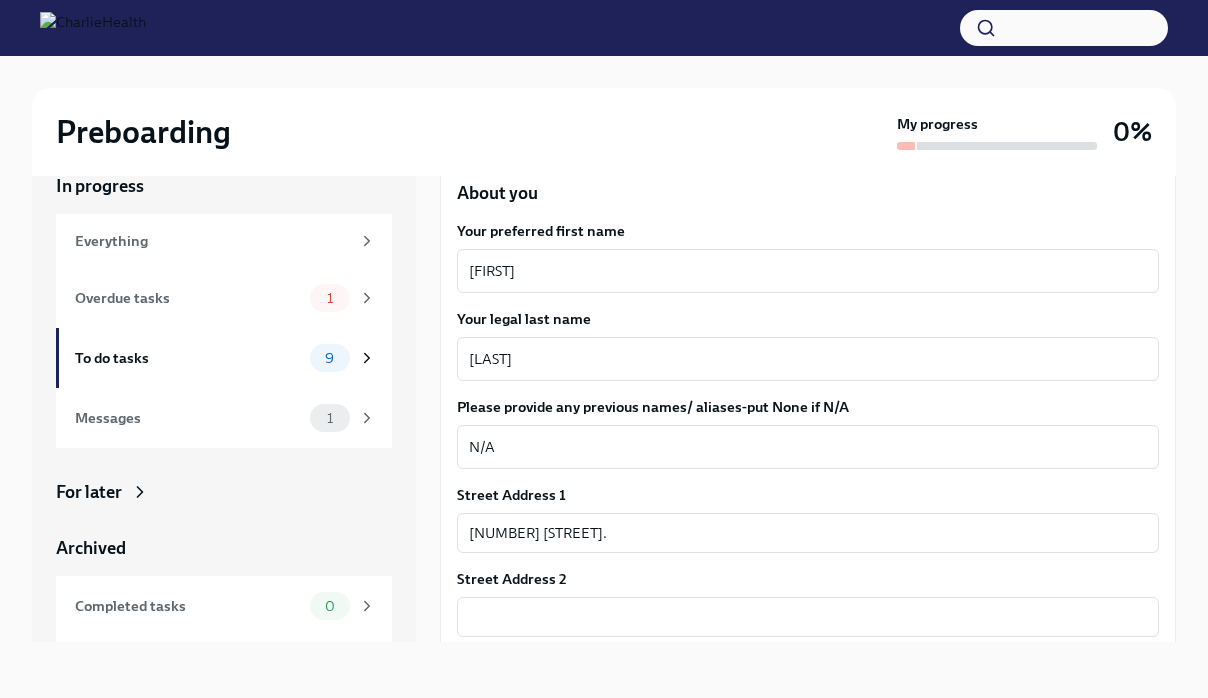 click on "Street Address 1" at bounding box center (808, 495) 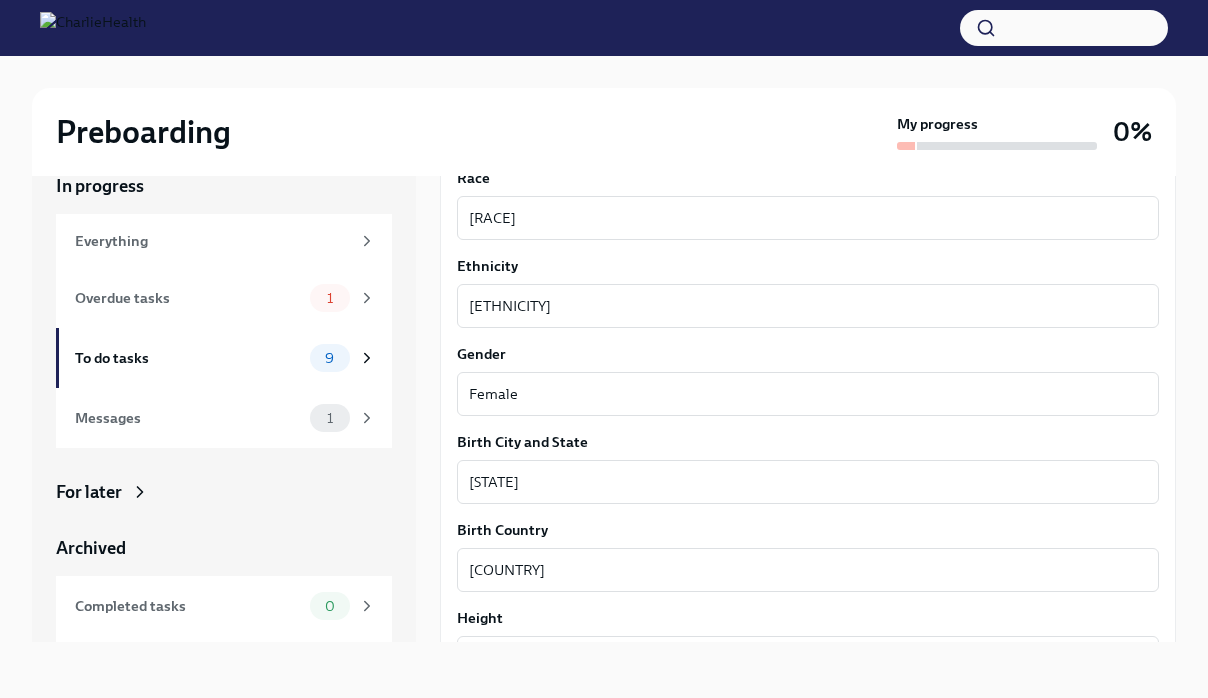 scroll, scrollTop: 1189, scrollLeft: 0, axis: vertical 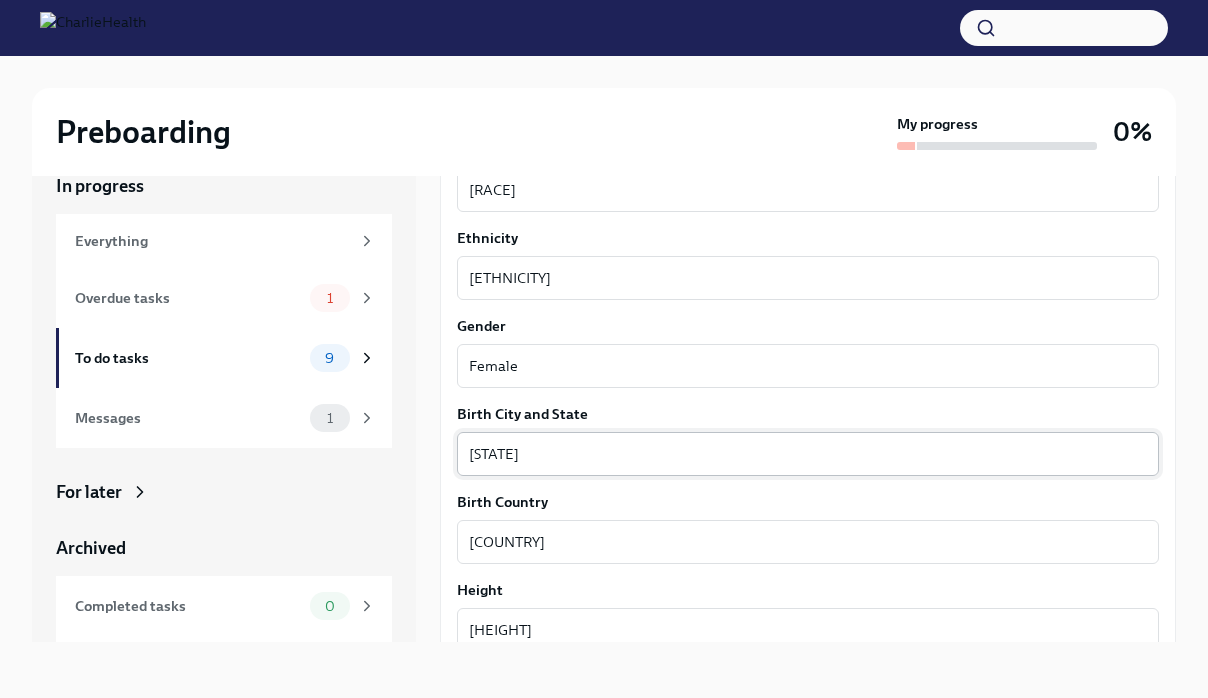 click on "[STATE] x ​" at bounding box center (808, 454) 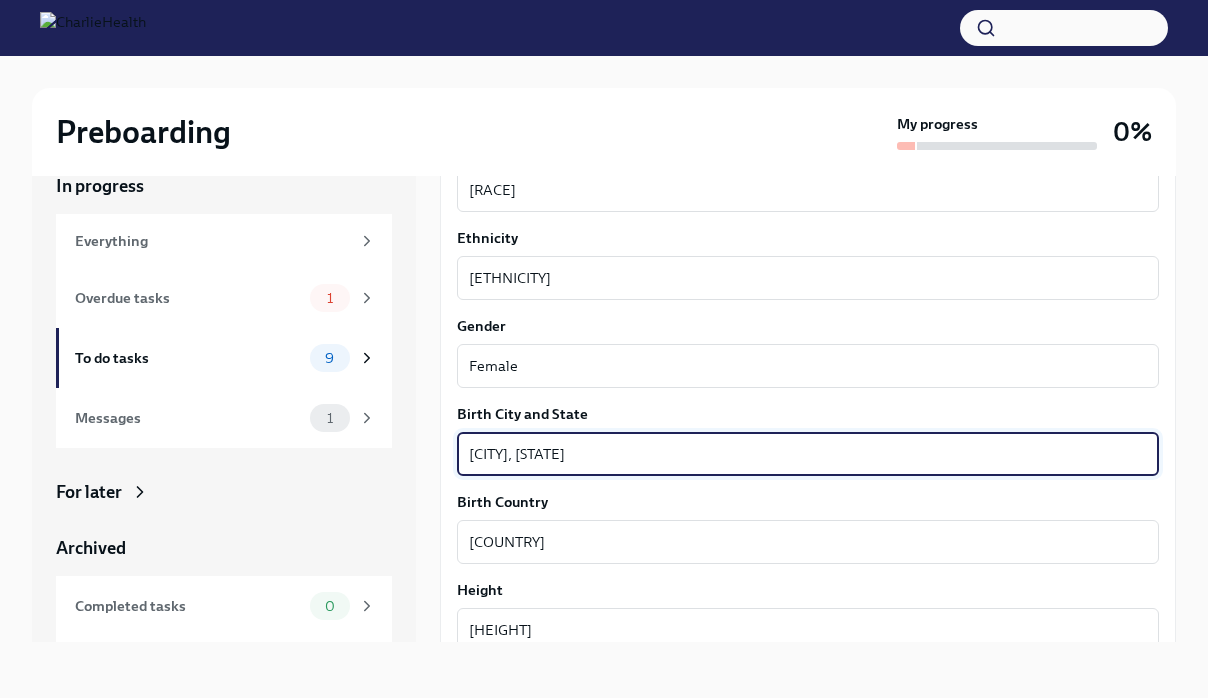 type on "[CITY], [STATE]" 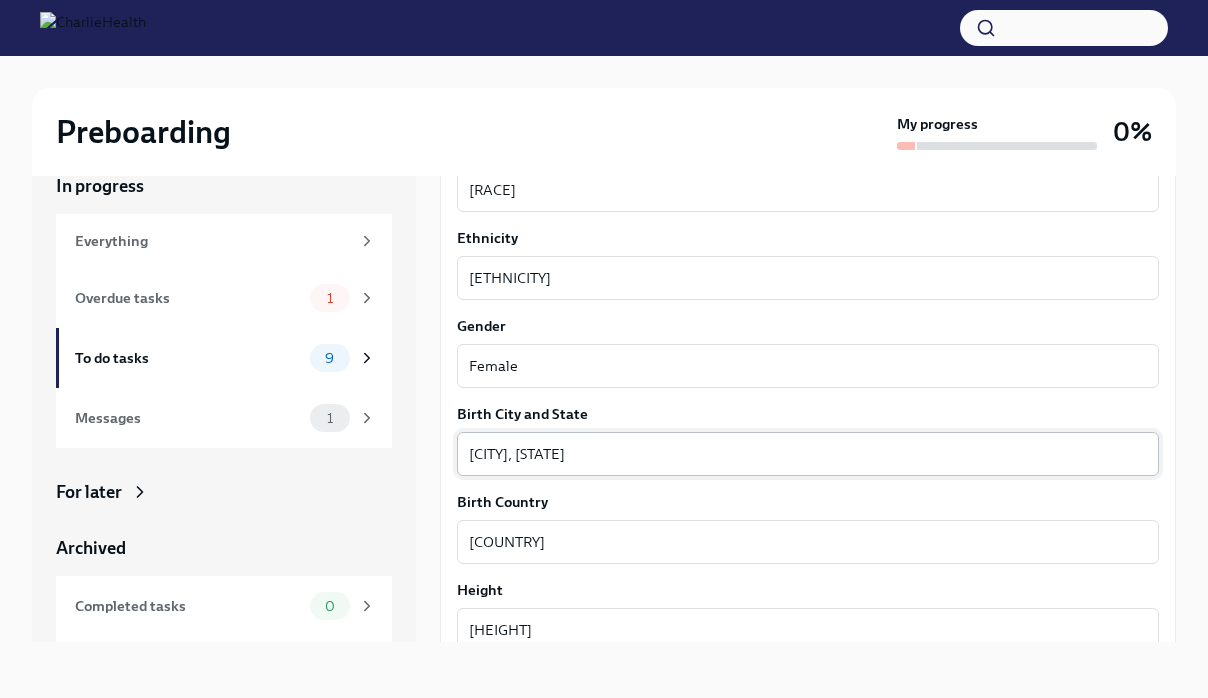 click on "[CITY], [STATE] x ​" at bounding box center (808, 454) 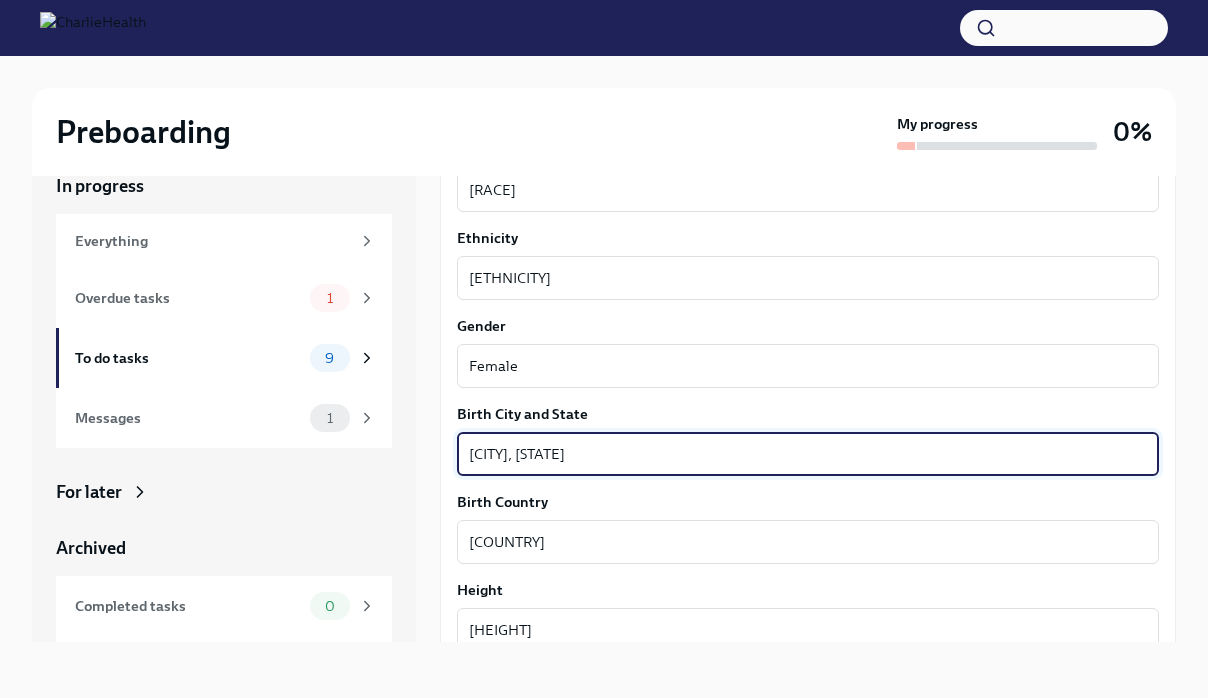 click on "Your preferred first name [FIRST] x ​ Your legal last name [LAST] x ​ Please provide any previous names/ aliases-put None if N/A N/A x ​ Street Address 1 [NUMBER] [STREET] ​ Street Address 2 ​ Postal Code [POSTALCODE] ​ City [CITY] ​ State/Region [STATE] ​ Country [COUNTRY] ​ Date of Birth (MM/DD/YYYY) [DATE] x ​ Your Social Security Number [SSN] x ​ Citizenship [COUNTRY] x ​ Race [RACE] x ​ Ethnicity [ETHNICITY] x ​ Gender [GENDER] x ​ Birth City and State [CITY], [STATE] x ​ Birth Country [COUNTRY] x ​ Height [HEIGHT] x ​ Weight [WEIGHT] x ​ Hair Color [HAIRCOLOR] x ​ Eye Color [EYECOLOR] x ​ How many years of Mental Health experience do you have? [YEARS] x ​ What's the highest level of degree you've completed? Master's Degree 2vBr-ghkD ​ Submit answers" at bounding box center (808, 202) 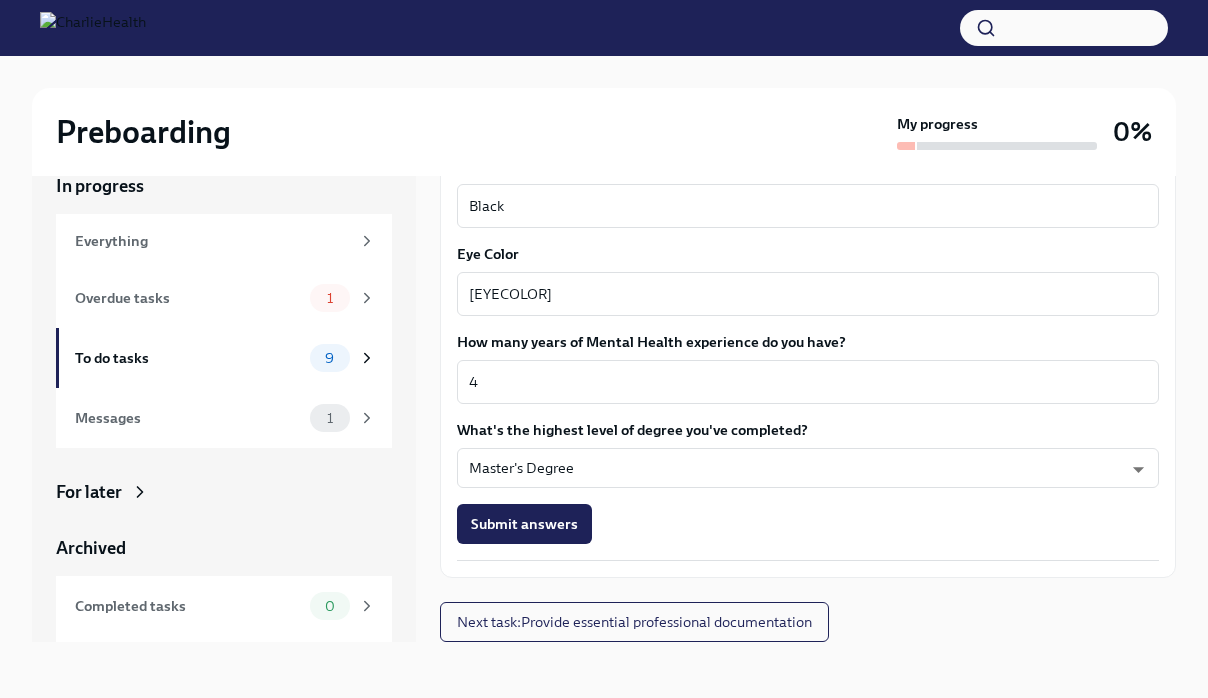 scroll, scrollTop: 1789, scrollLeft: 0, axis: vertical 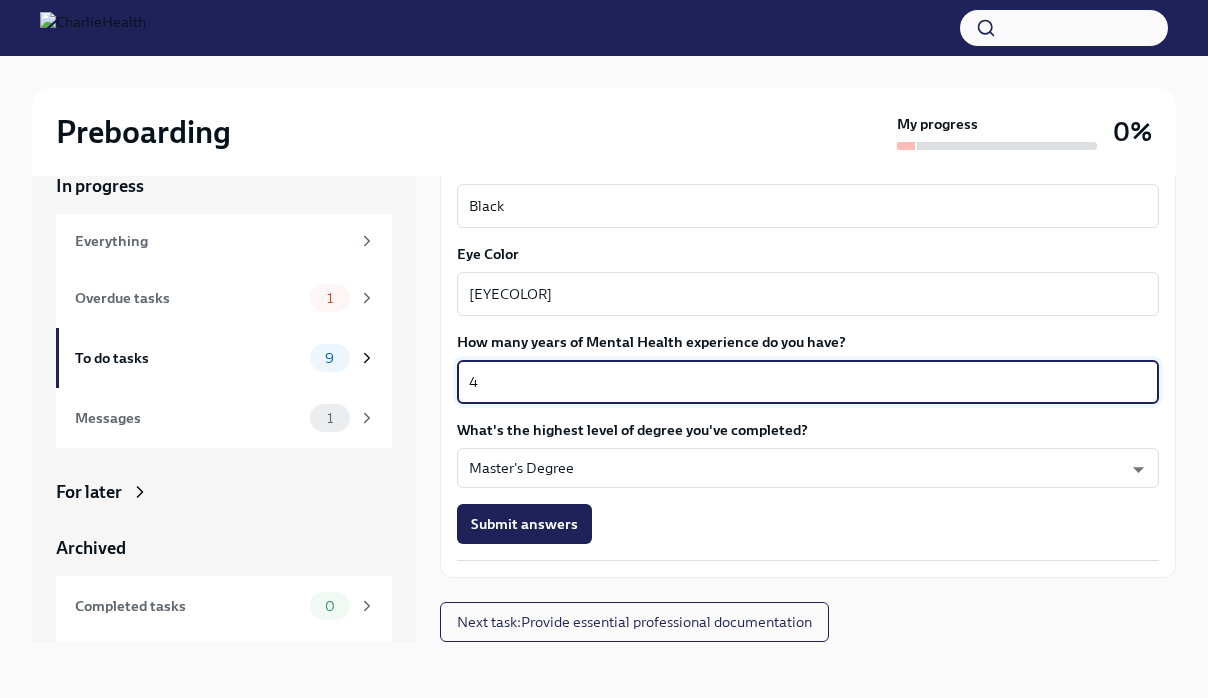 click on "4" at bounding box center [808, 382] 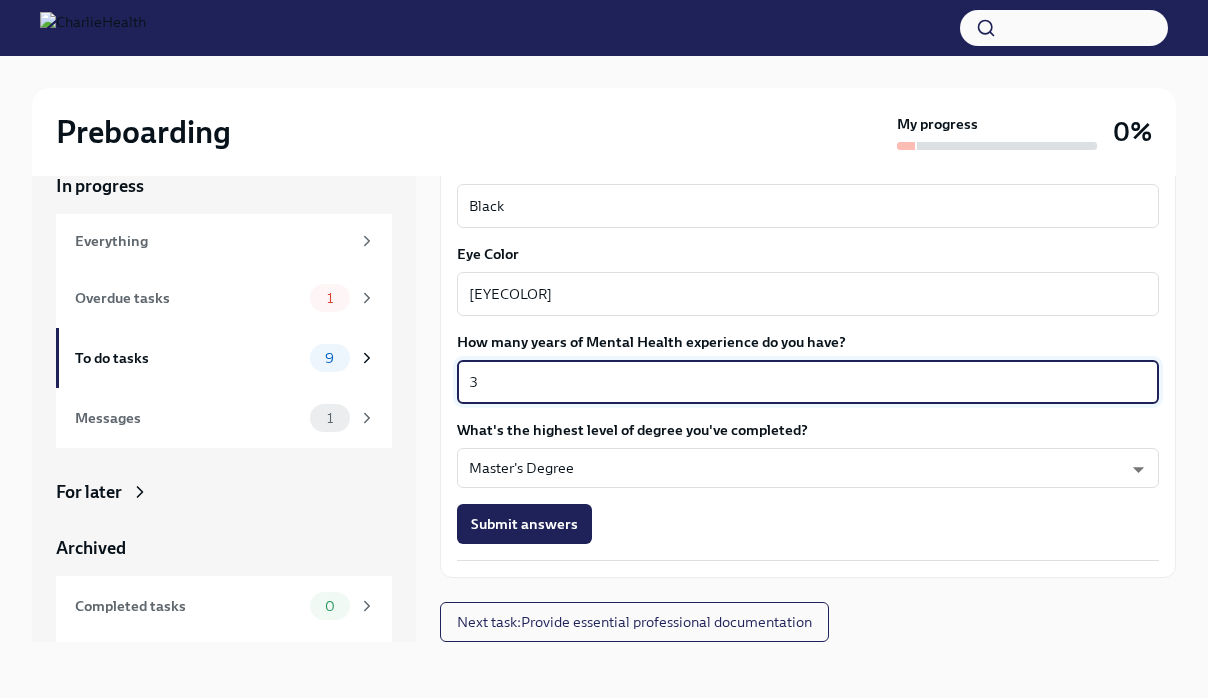type on "3" 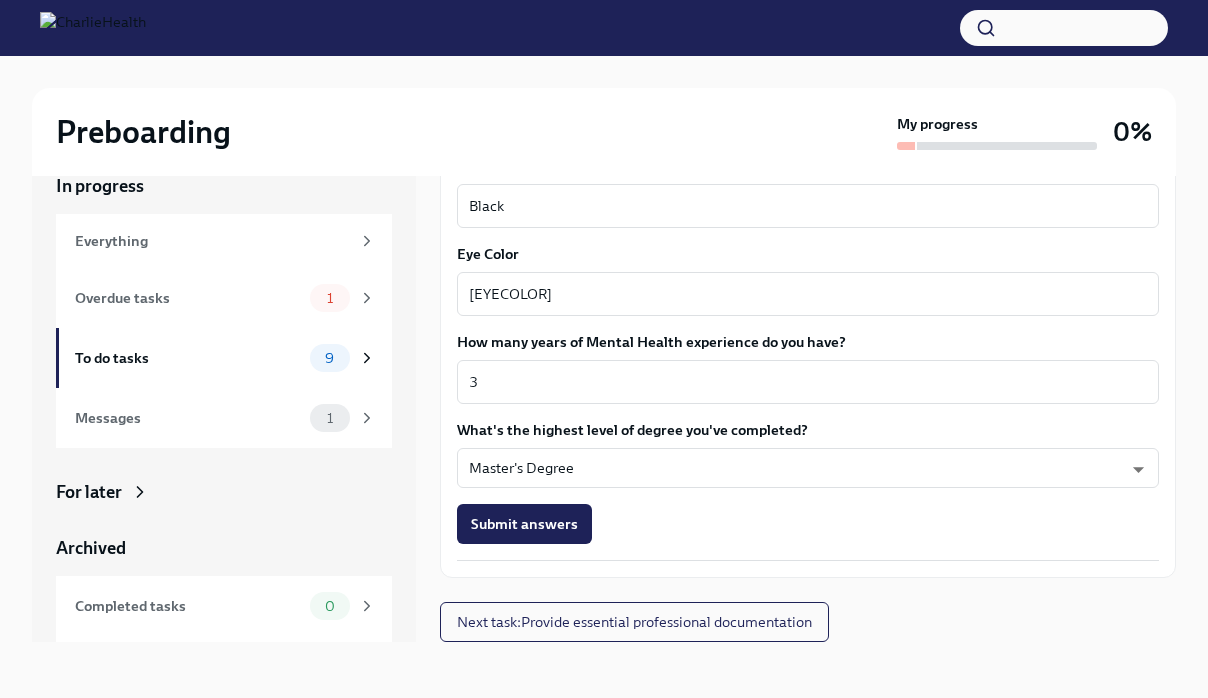 click on "Your preferred first name [FIRST] x ​ Your legal last name [LAST] x ​ Please provide any previous names/ aliases-put None if N/A N/A x ​ Street Address 1 [NUMBER] [STREET] ​ Street Address 2 ​ Postal Code [POSTALCODE] ​ City [CITY] ​ State/Region [STATE] ​ Country [COUNTRY] ​ Date of Birth (MM/DD/YYYY) [DATE] x ​ Your Social Security Number [SSN] x ​ Citizenship [COUNTRY] x ​ Race [RACE] x ​ Ethnicity [ETHNICITY] x ​ Gender [GENDER] x ​ Birth City and State [CITY], [STATE] x ​ Birth Country [COUNTRY] x ​ Height [HEIGHT] x ​ Weight [WEIGHT] x ​ Hair Color [HAIRCOLOR] x ​ Eye Color [EYECOLOR] x ​ How many years of Mental Health experience do you have? [YEARS] x ​ What's the highest level of degree you've completed? Master's Degree 2vBr-ghkD ​ Submit answers" at bounding box center [808, -398] 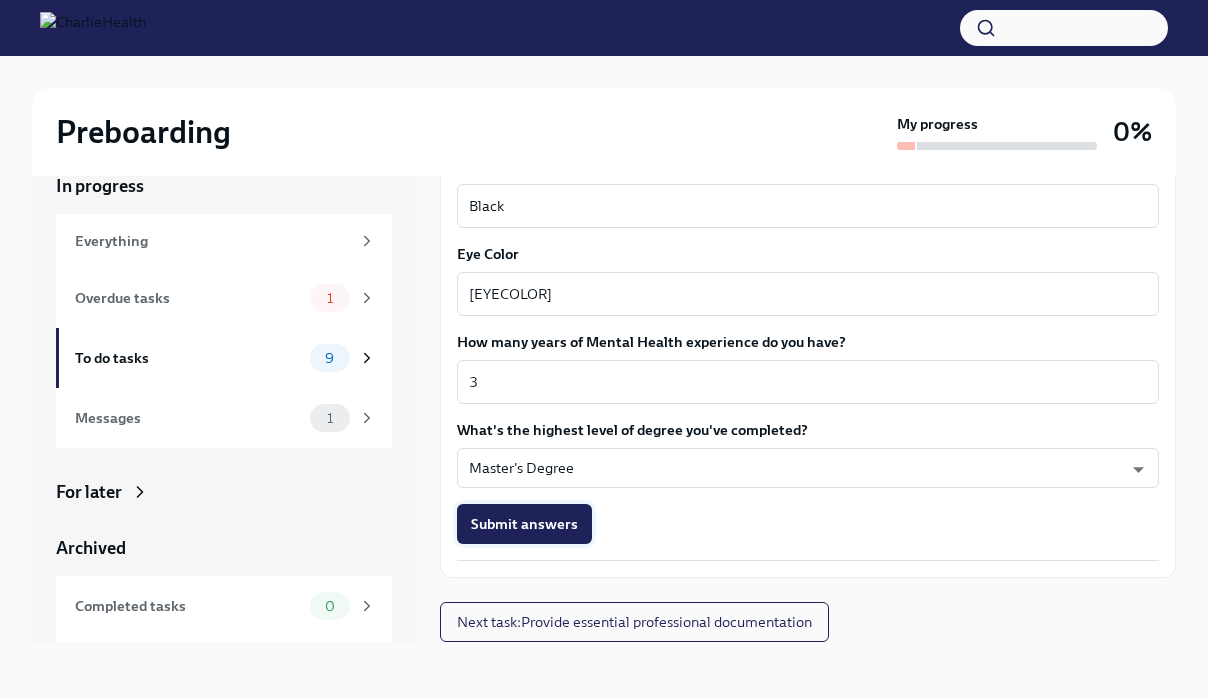 click on "Submit answers" at bounding box center [524, 524] 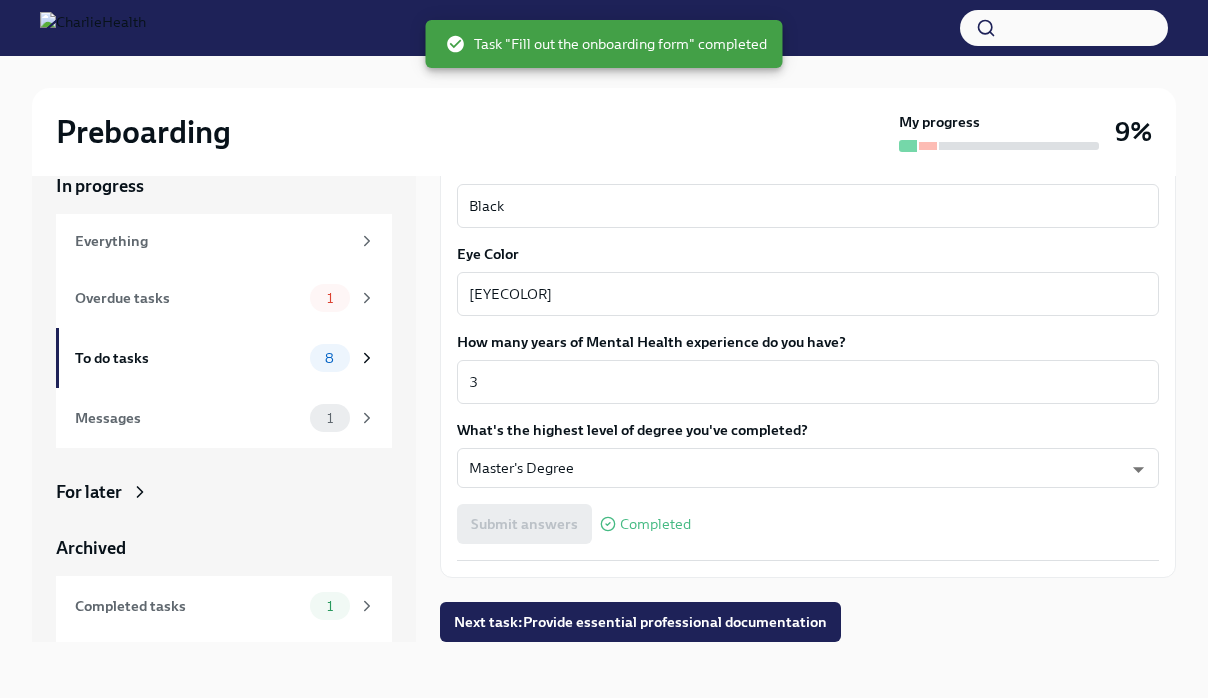 scroll, scrollTop: 34, scrollLeft: 0, axis: vertical 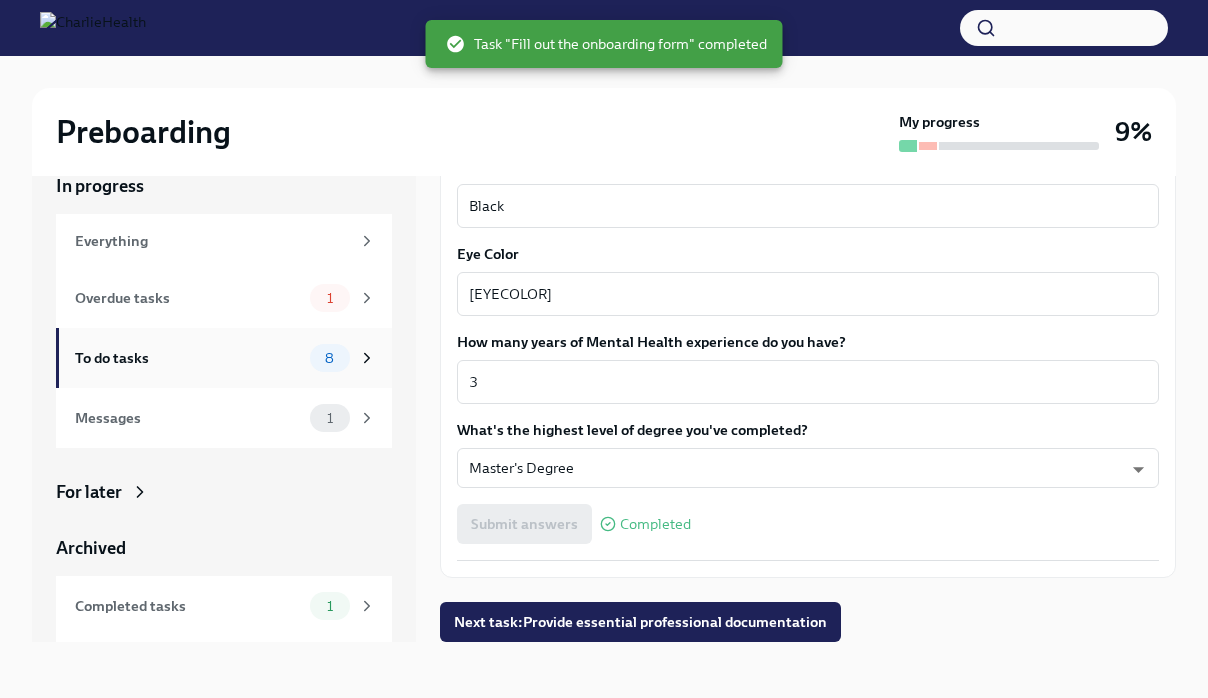 click on "To do tasks" at bounding box center [188, 358] 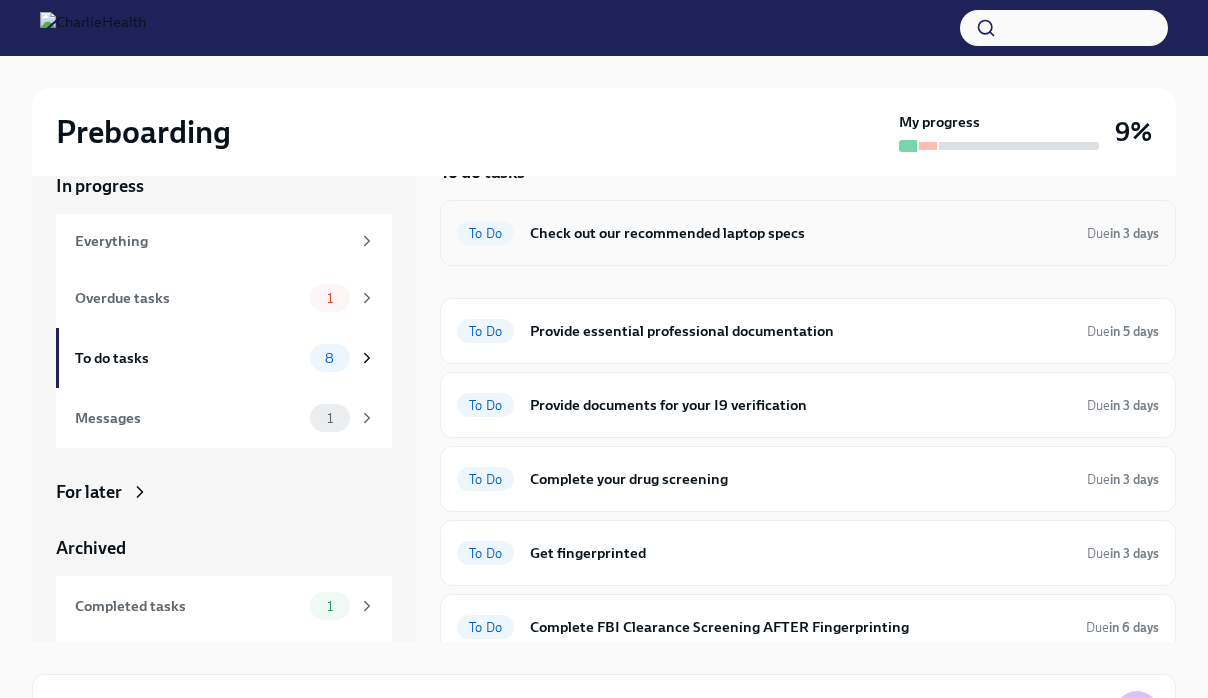scroll, scrollTop: 47, scrollLeft: 0, axis: vertical 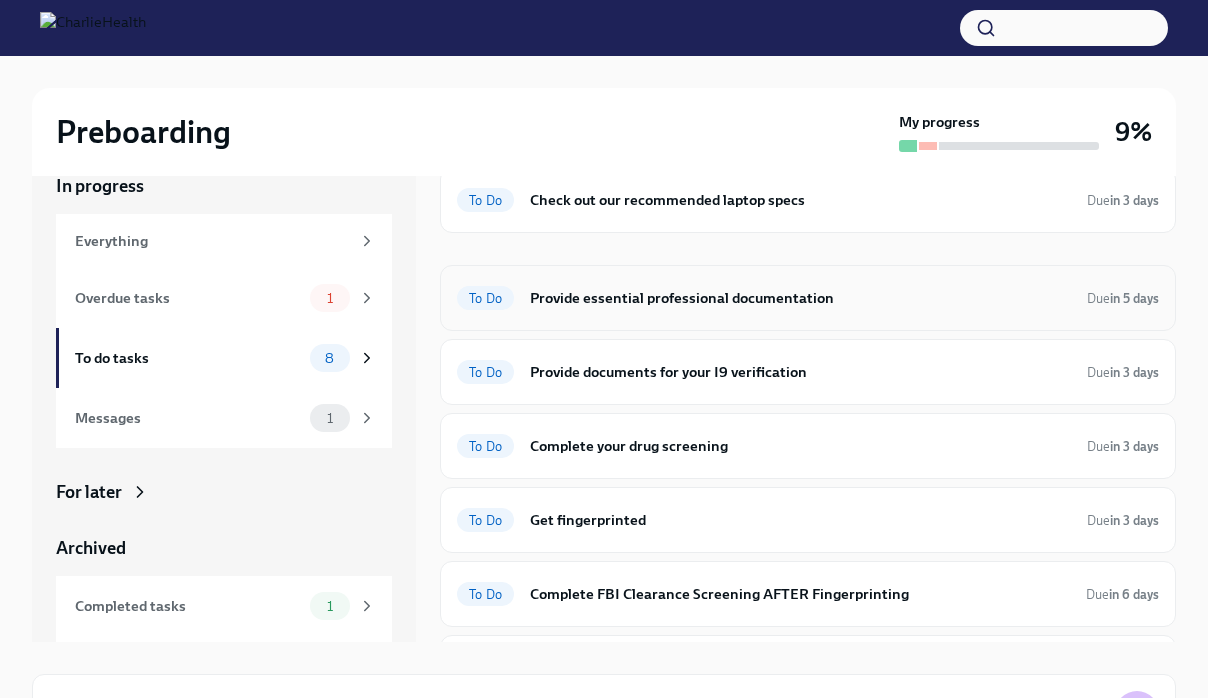 click on "Provide essential professional documentation" at bounding box center (800, 298) 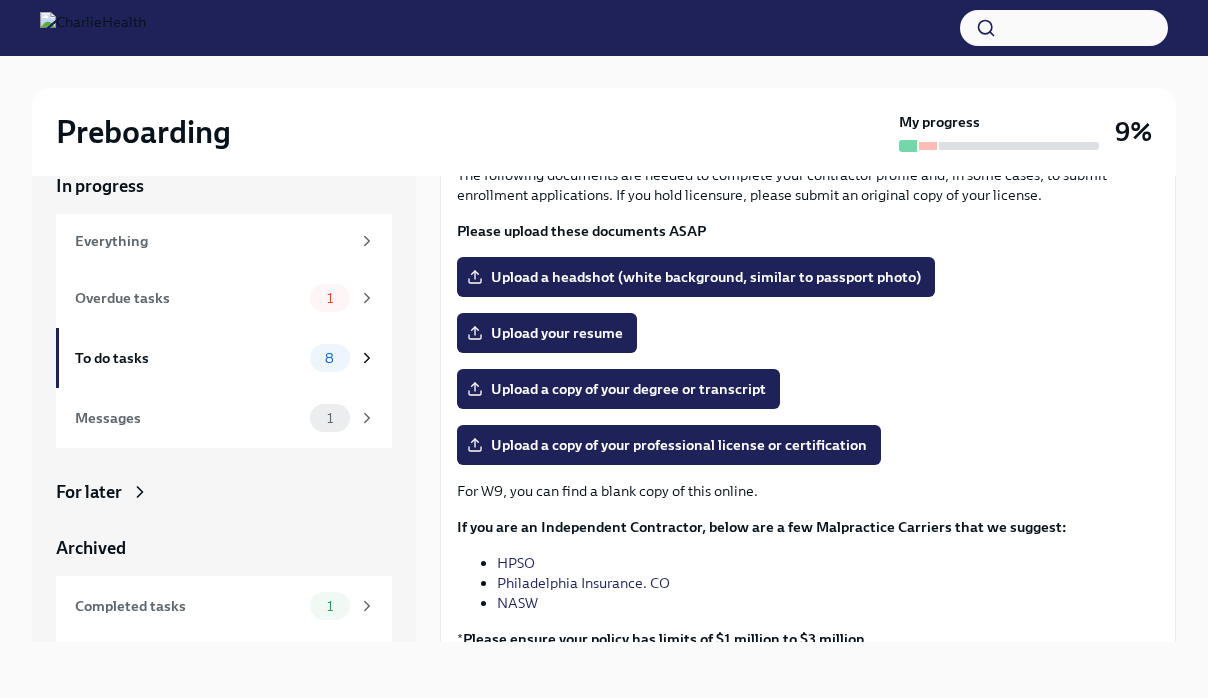 scroll, scrollTop: 129, scrollLeft: 0, axis: vertical 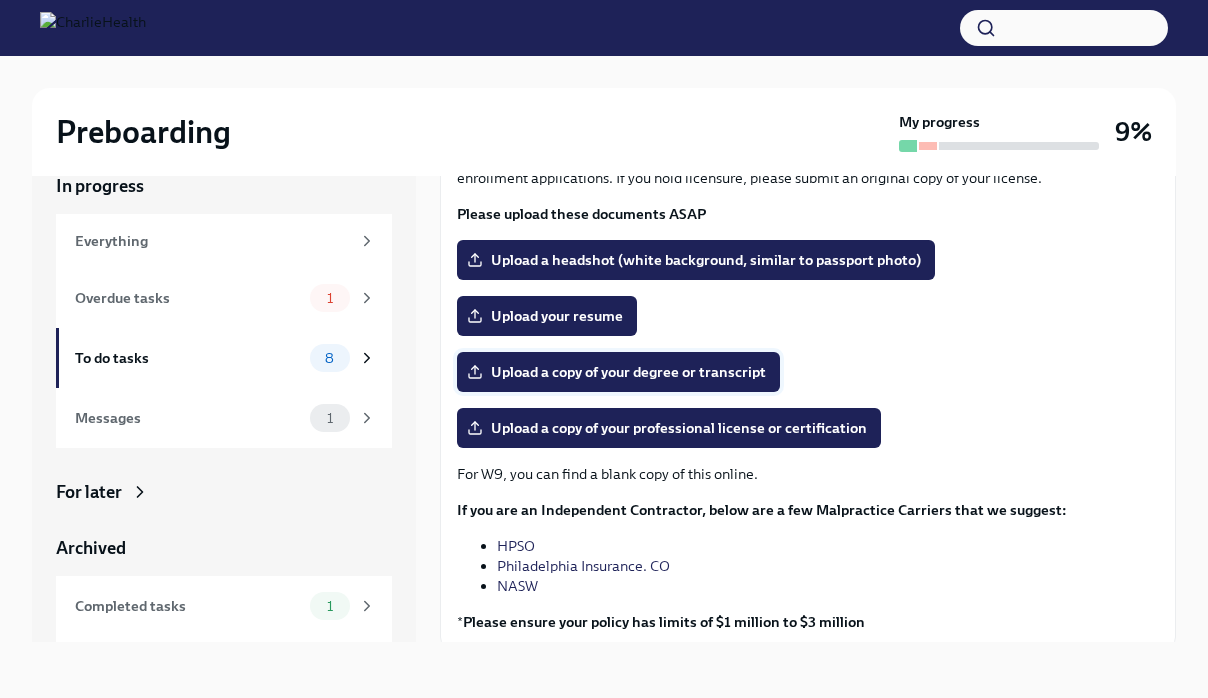 click on "Upload a copy of your degree or transcript" at bounding box center [618, 372] 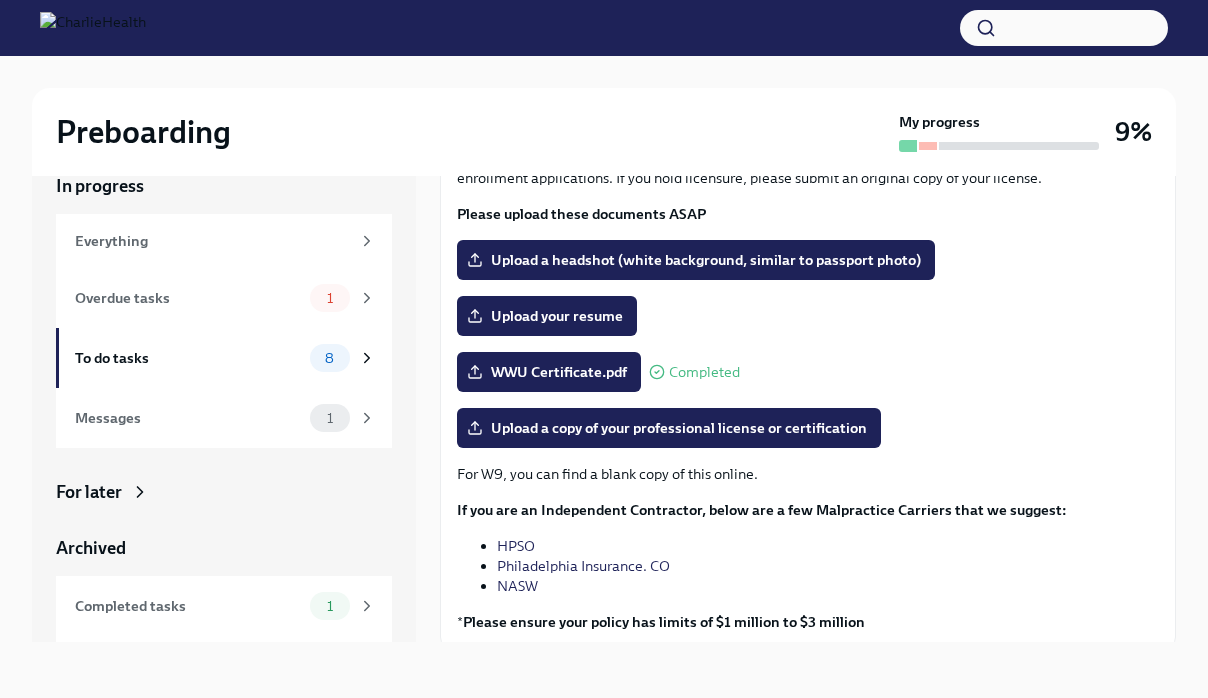 scroll, scrollTop: 133, scrollLeft: 0, axis: vertical 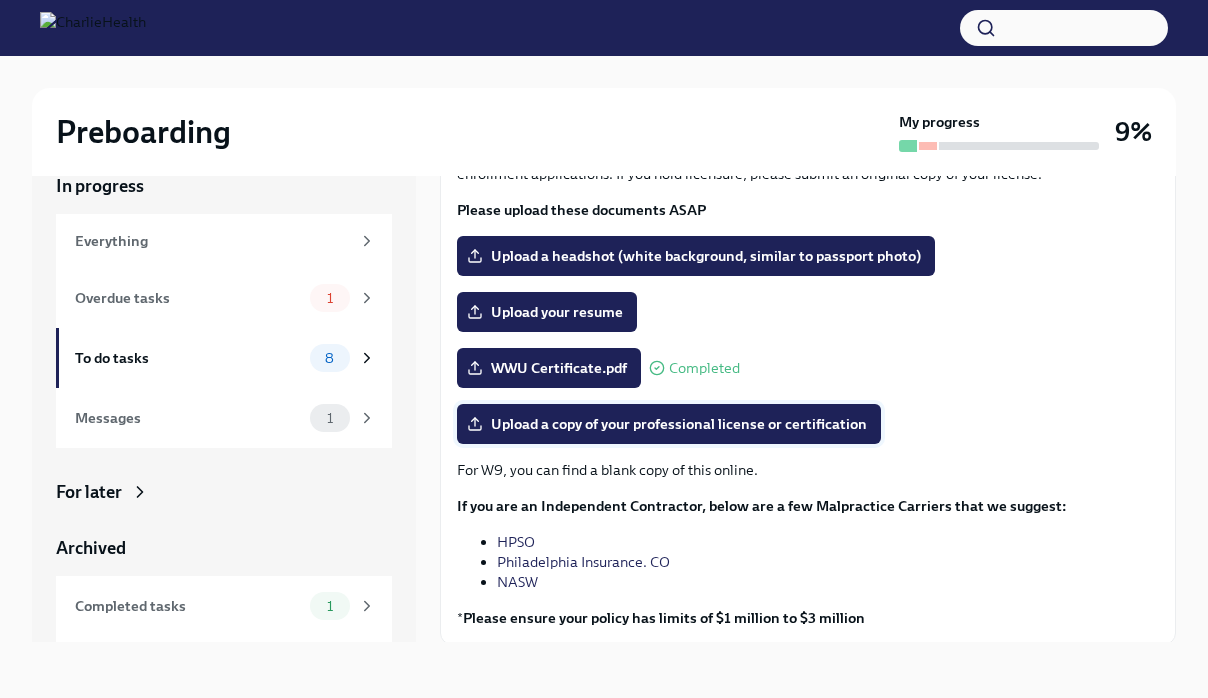 click on "Upload a copy of your professional license or certification" at bounding box center (669, 424) 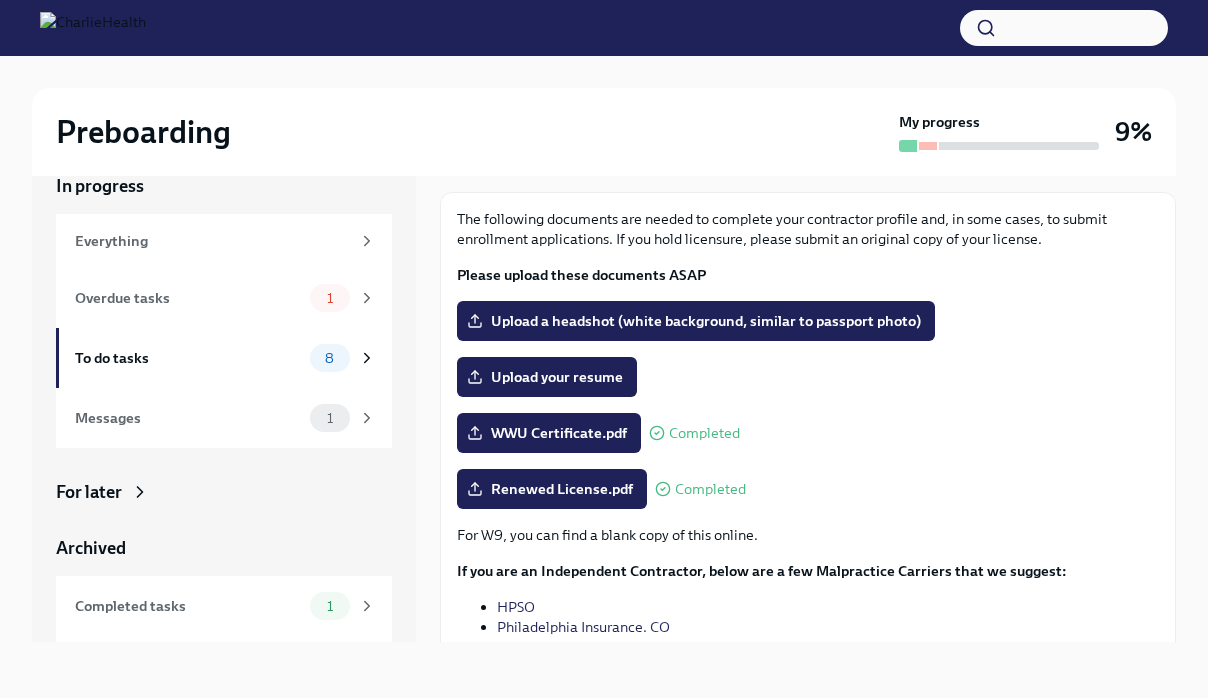scroll, scrollTop: 67, scrollLeft: 0, axis: vertical 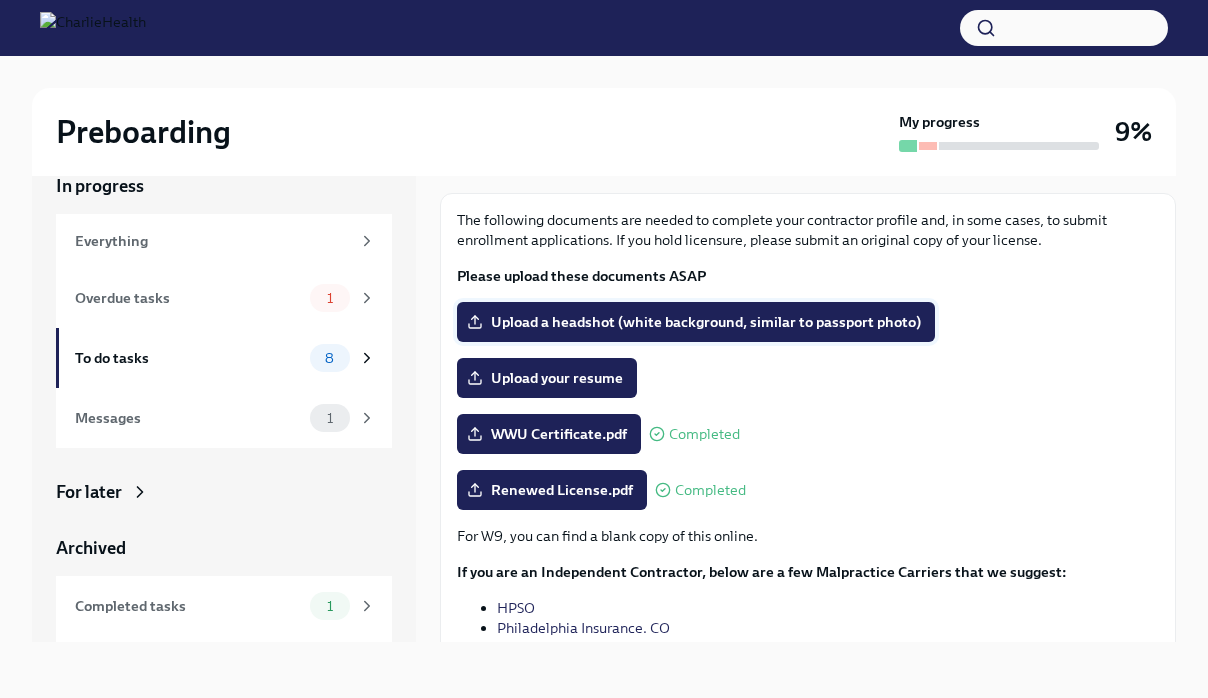 click on "Upload a headshot (white background, similar to passport photo)" at bounding box center (696, 322) 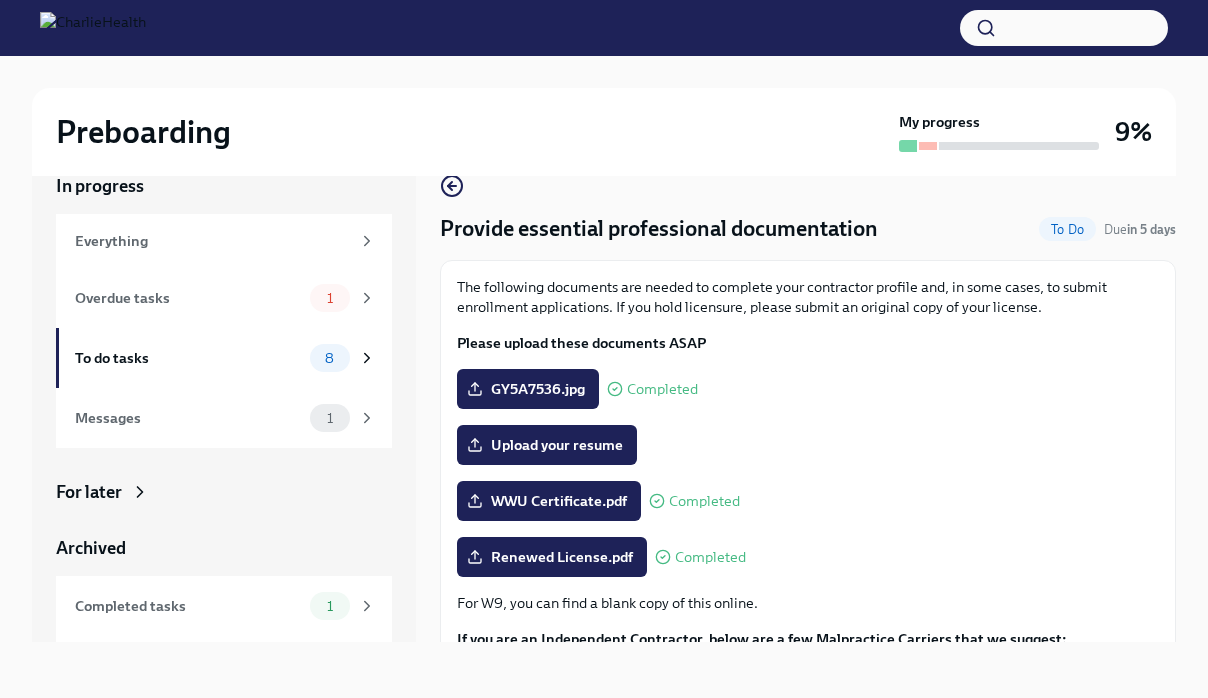 scroll, scrollTop: 0, scrollLeft: 0, axis: both 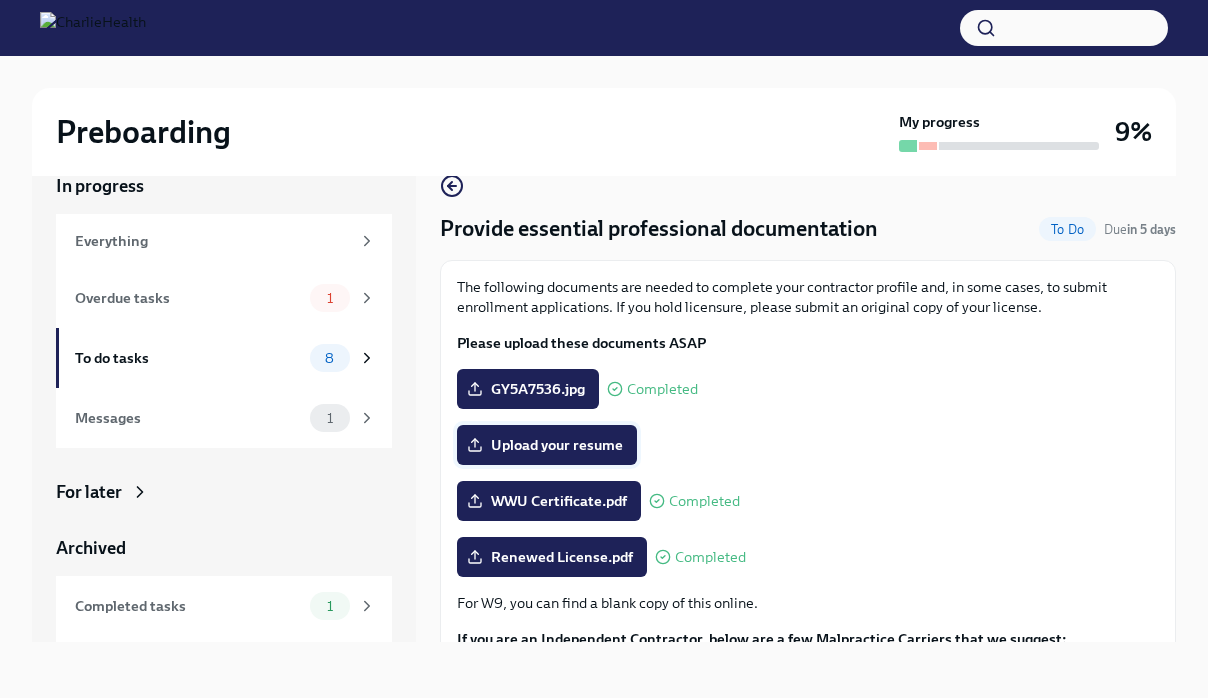 click on "Upload your resume" at bounding box center [547, 445] 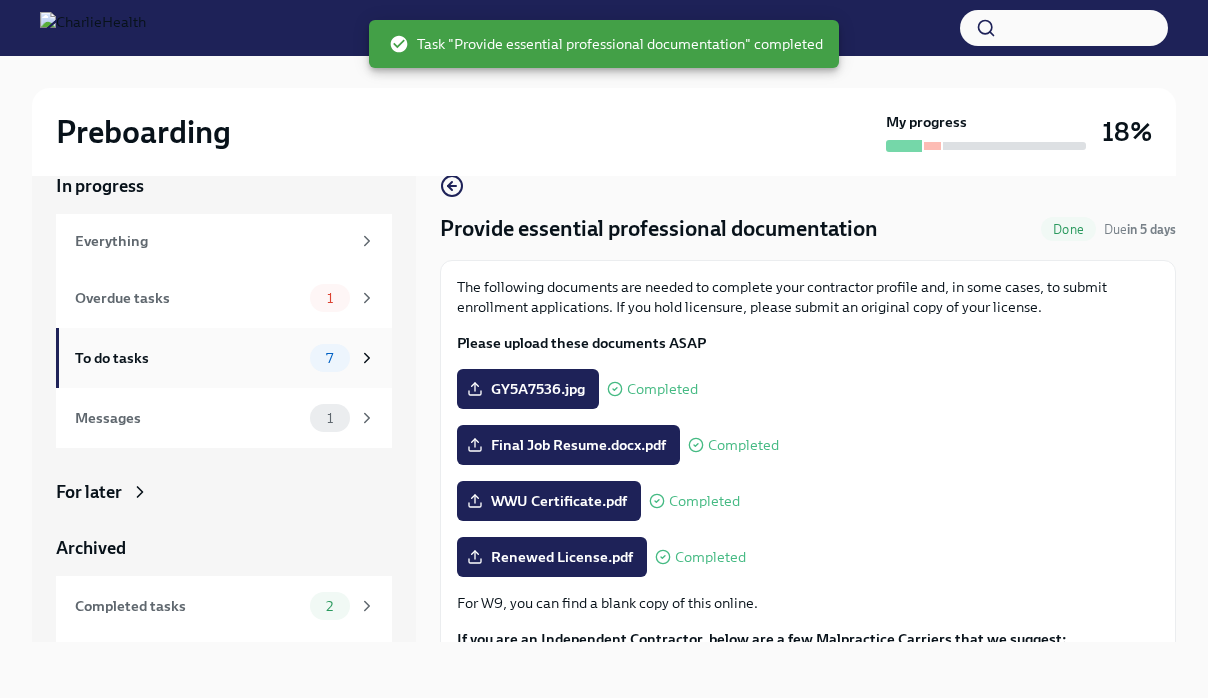 scroll, scrollTop: 0, scrollLeft: 0, axis: both 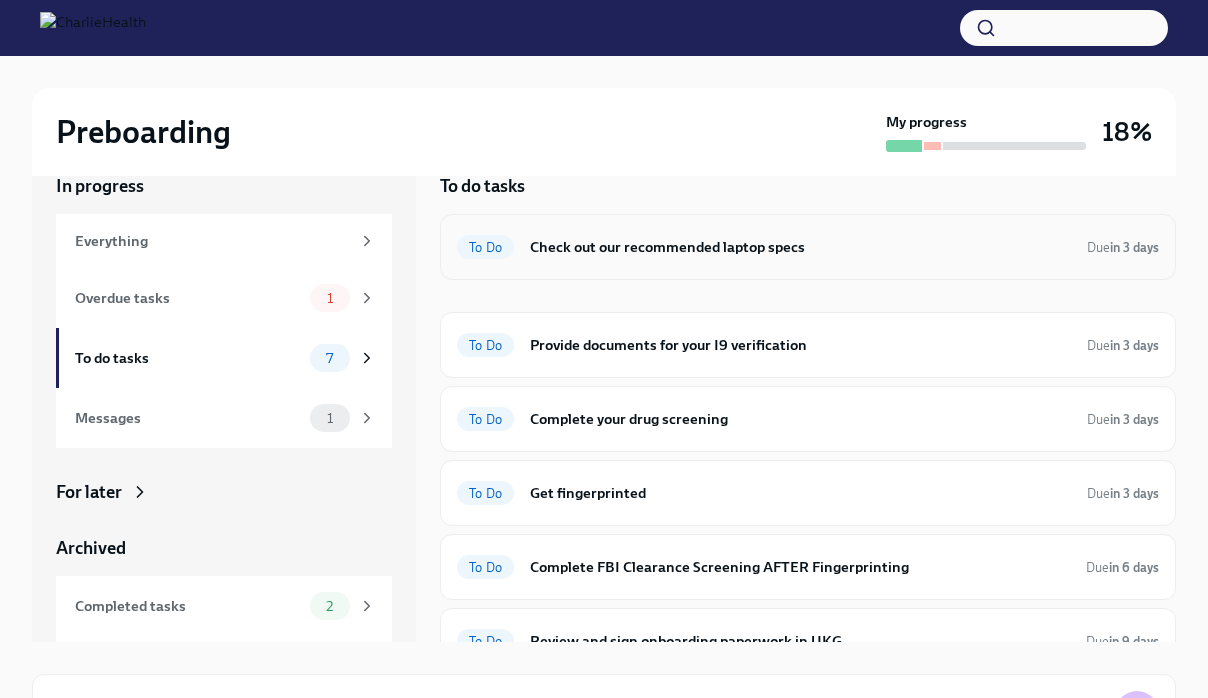click on "Check out our recommended laptop specs" at bounding box center [800, 247] 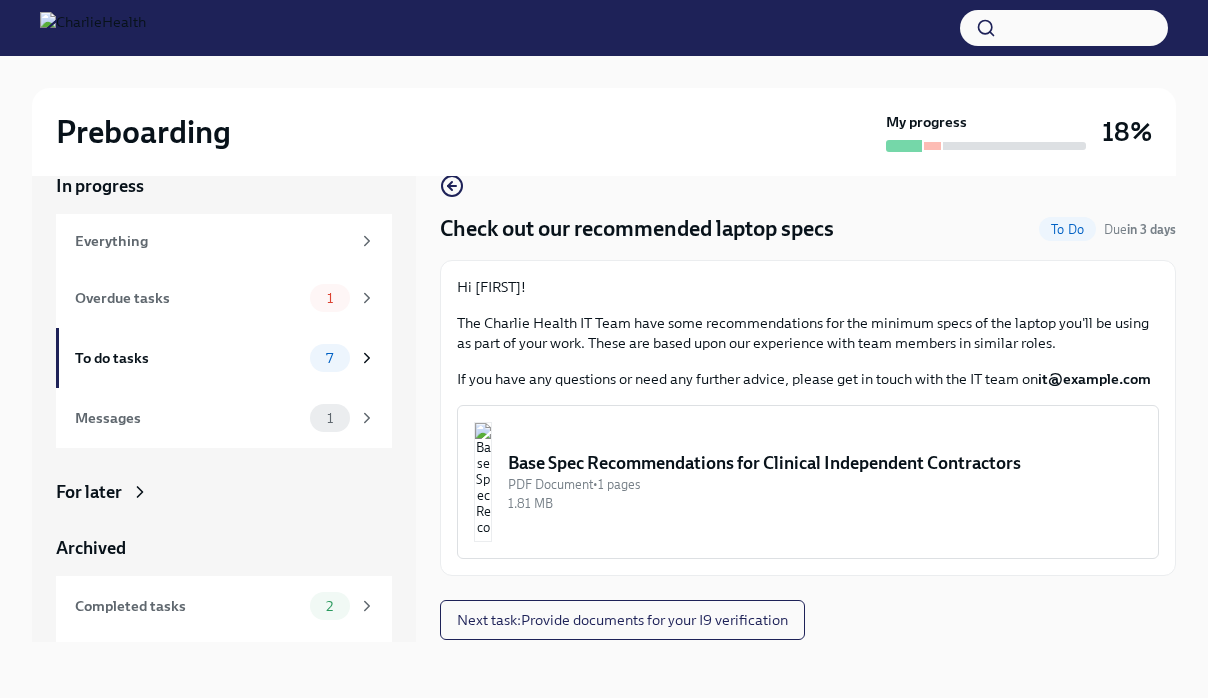 scroll, scrollTop: 18, scrollLeft: 0, axis: vertical 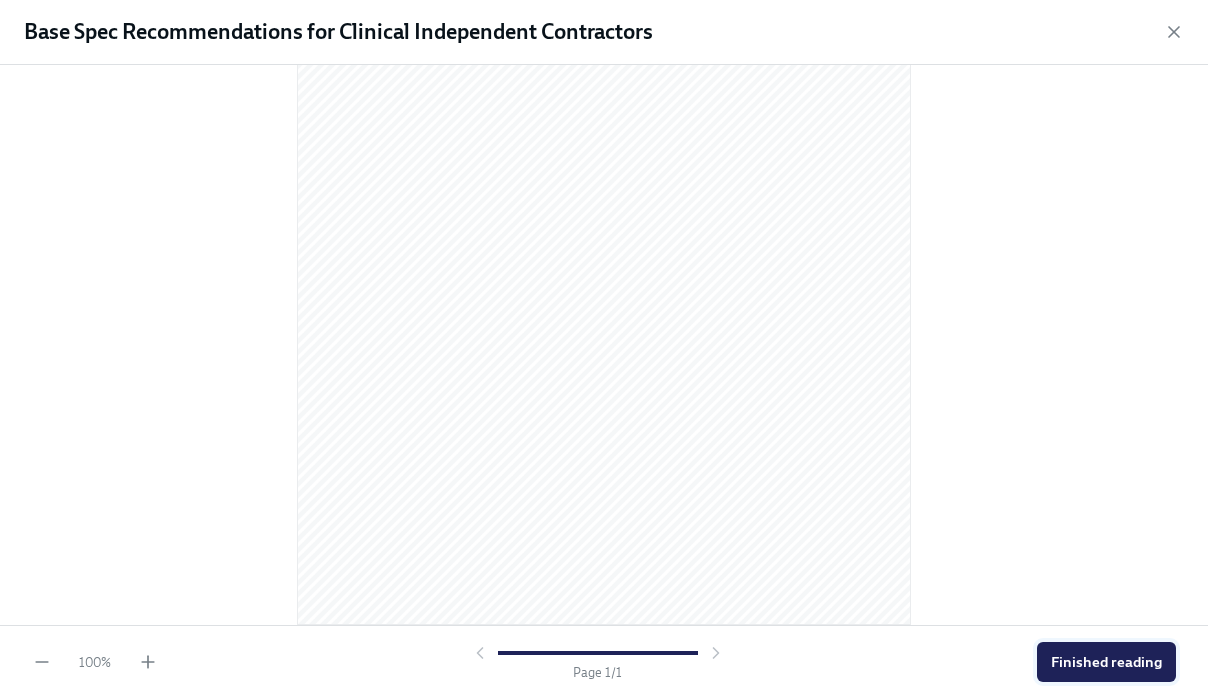 click on "Finished reading" at bounding box center [1106, 662] 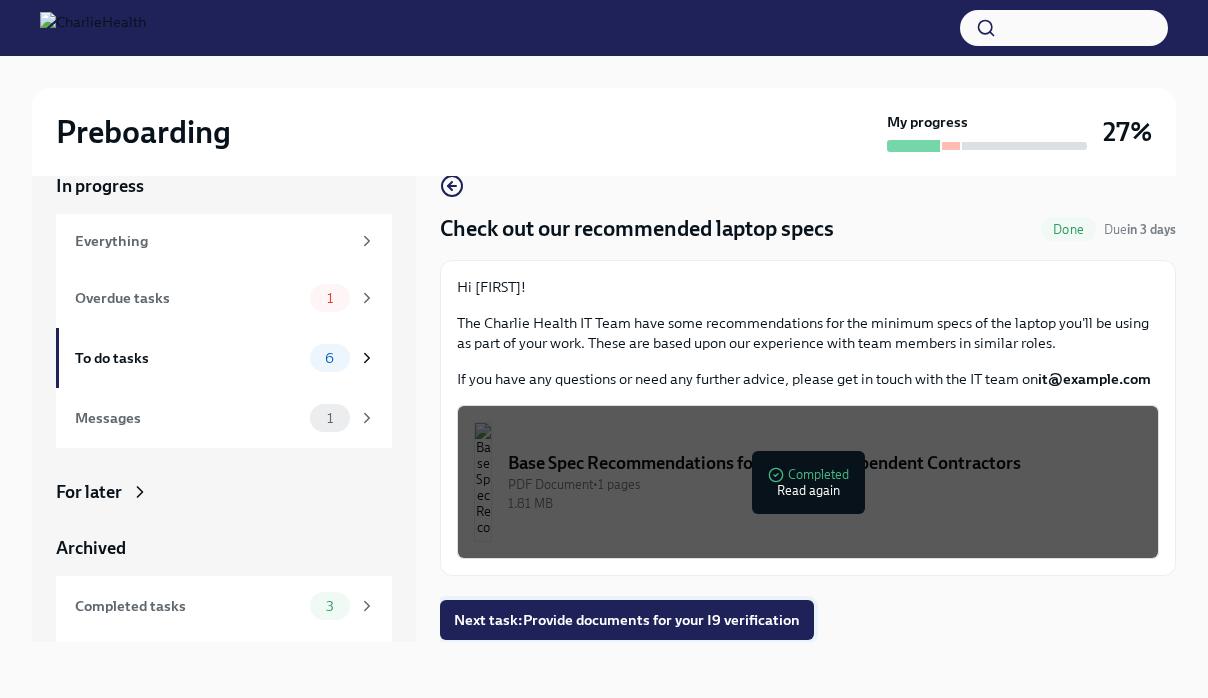 click on "Next task :  Provide documents for your I9 verification" at bounding box center [627, 620] 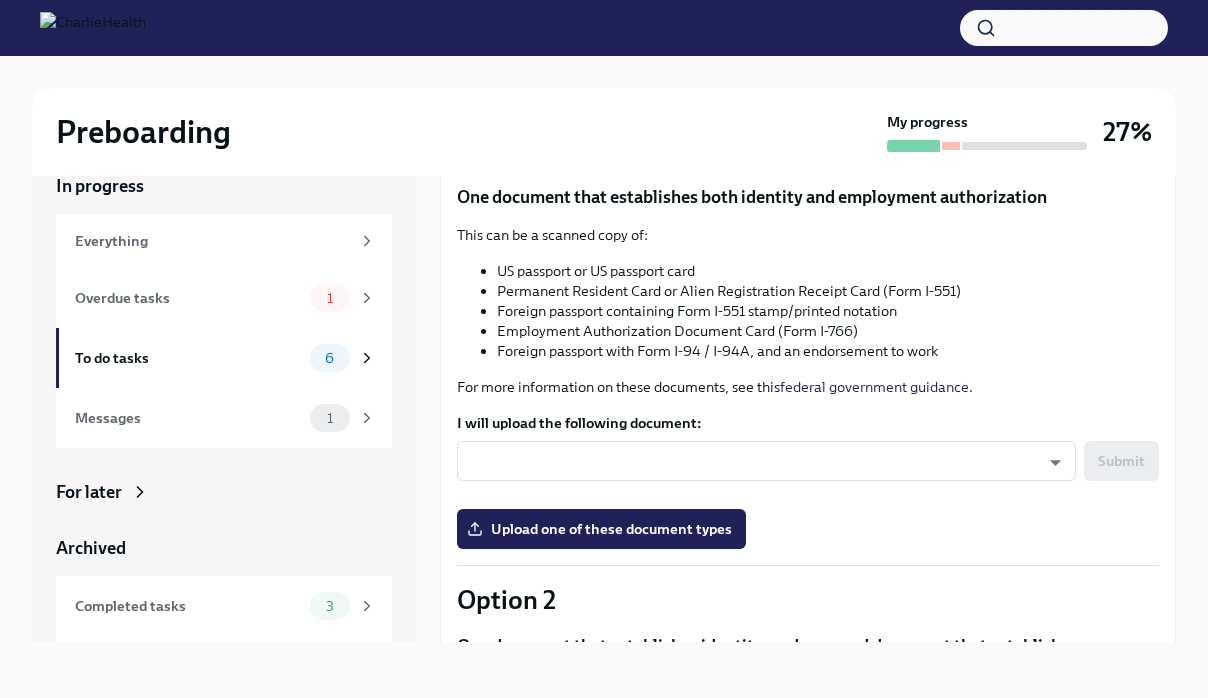 scroll, scrollTop: 202, scrollLeft: 0, axis: vertical 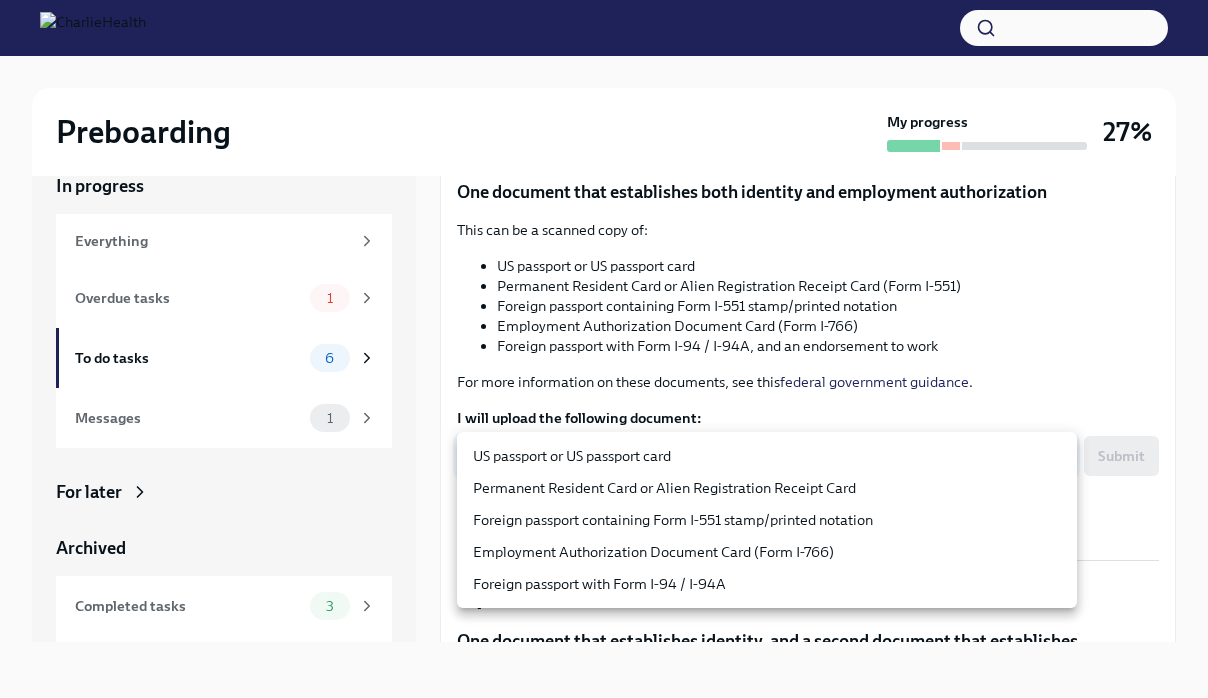 click on "My progress 27% In progress Everything Overdue tasks 1 To do tasks 6 Messages 1 For later Archived Completed tasks 3 Messages 0 Provide documents for your I9 verification To Do Due  in 3 days You have a choice of which documents you provide for your I9. Option 1 One document that establishes both identity and employment authorization This can be a scanned copy of:
US passport or US passport card
Permanent Resident Card or Alien Registration Receipt Card (Form I-551)
Foreign passport containing Form I-551 stamp/printed notation
Employment Authorization Document Card (Form I-766)
Foreign passport with Form I-94 / I-94A, and an endorsement to work
For more information on these documents, see this  federal government guidance . I will upload the following document: ​ ​ Submit Upload one of these document types Option 2 One document that establishes identity, and a second document that establishes employment authorization Your  identity-establishing  document can be:" at bounding box center [604, 332] 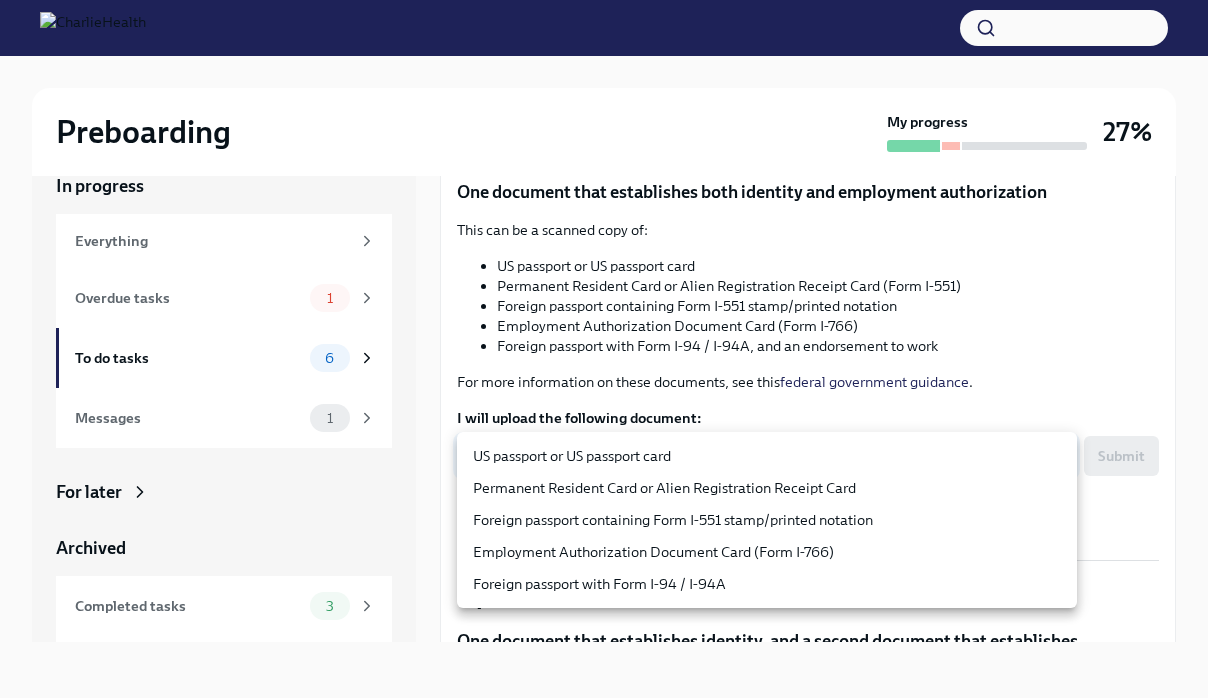 type on "2nxXAs3Y5" 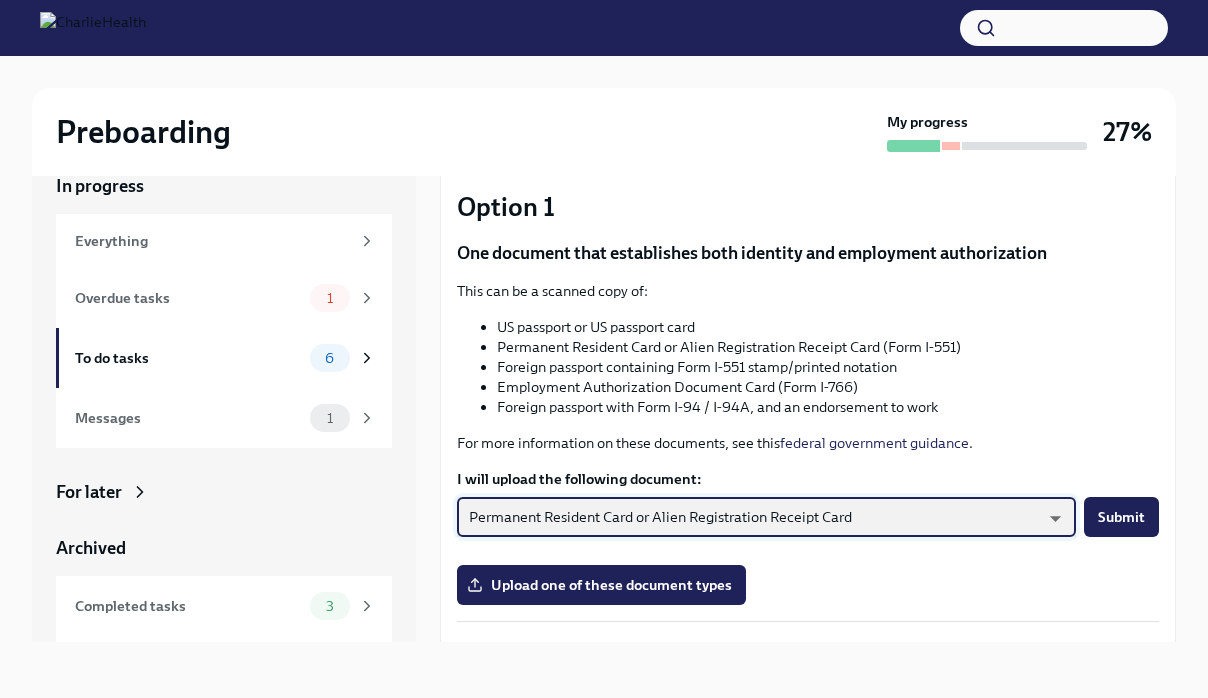 scroll, scrollTop: 137, scrollLeft: 0, axis: vertical 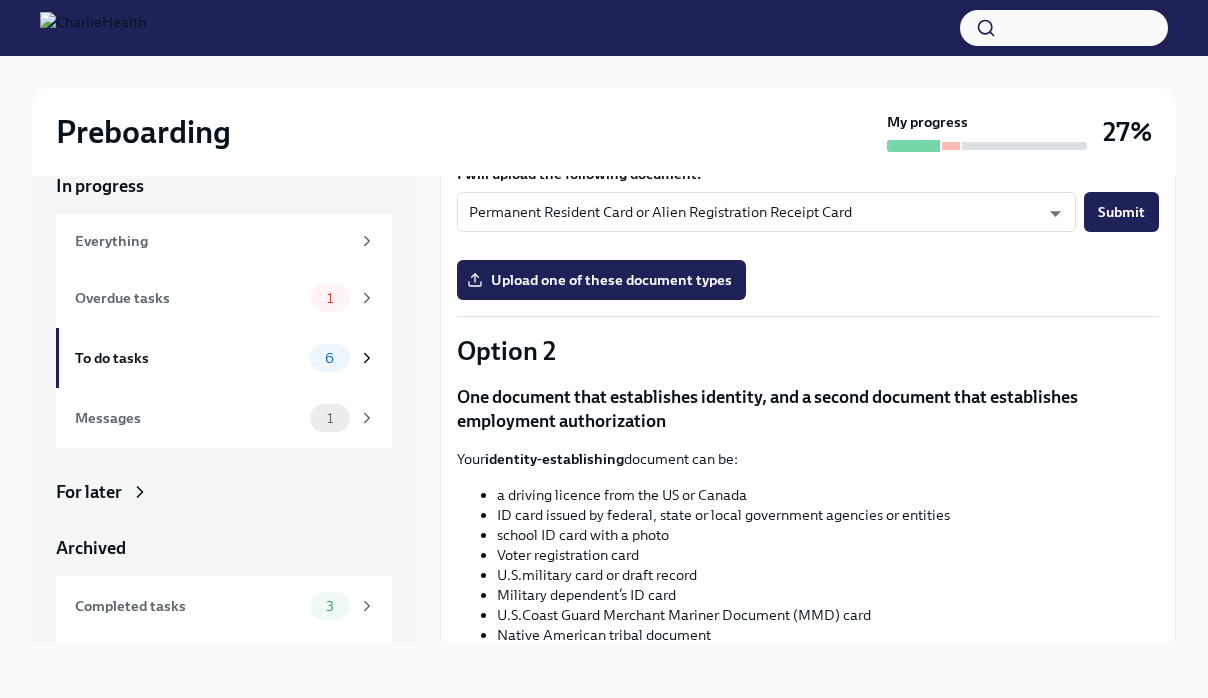 click on "Option 2" at bounding box center [808, 351] 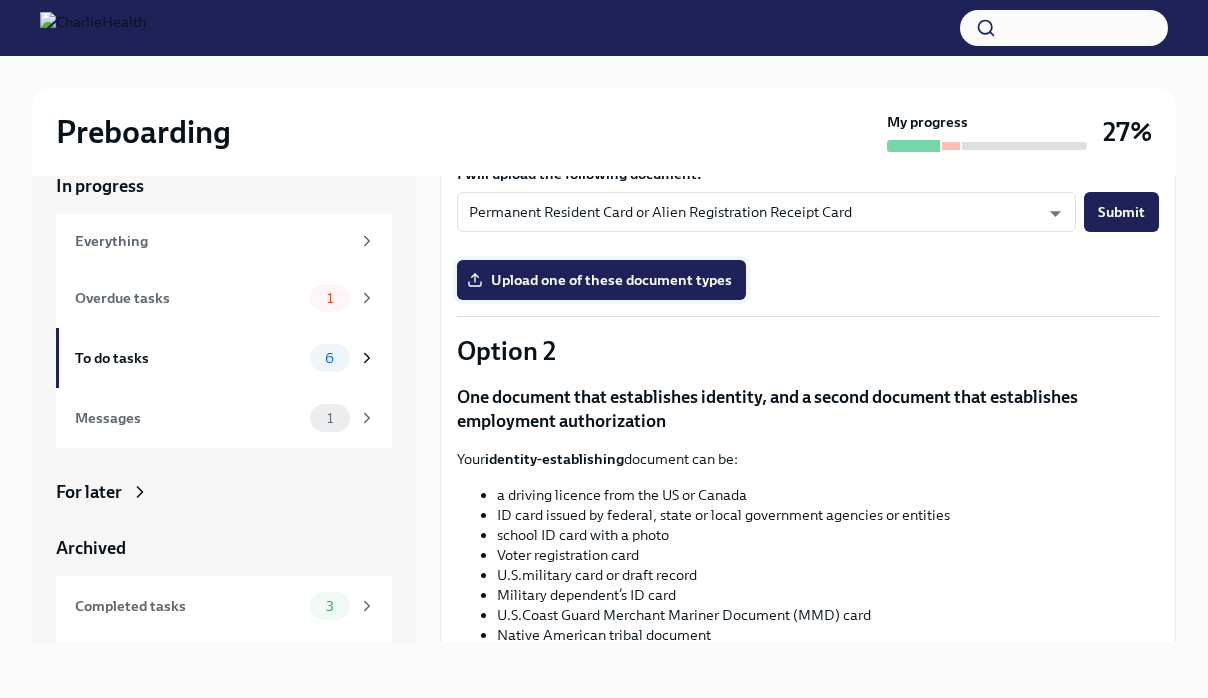 click on "Upload one of these document types" at bounding box center [601, 280] 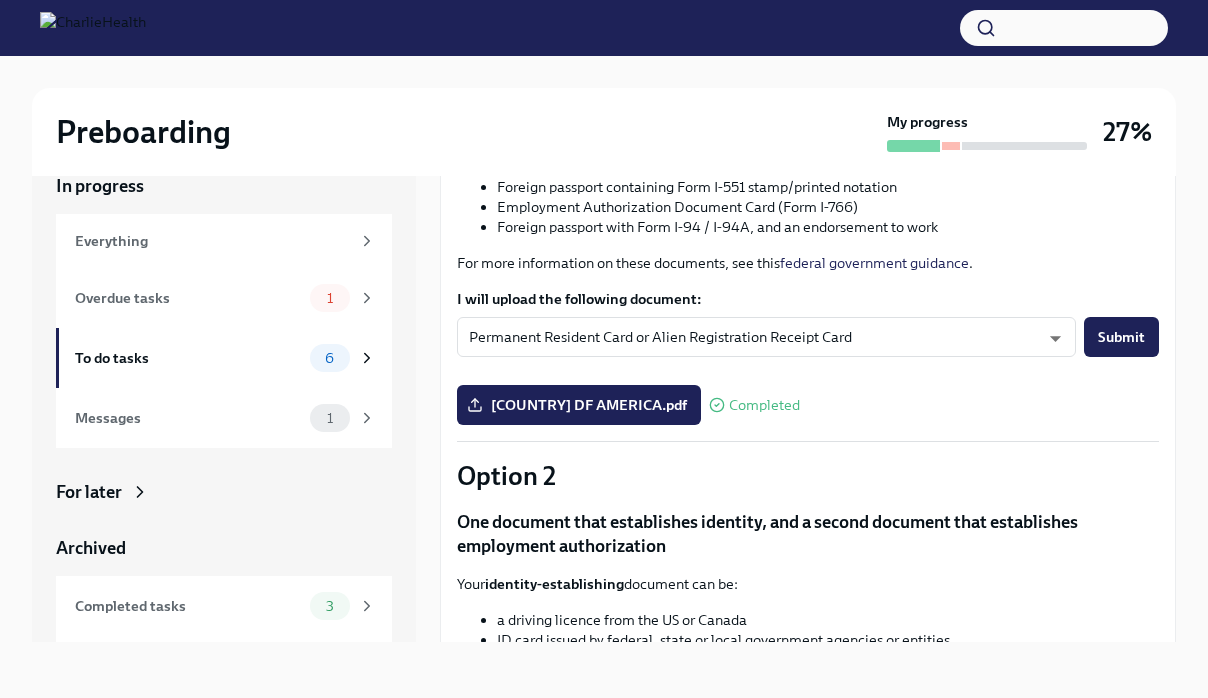 scroll, scrollTop: 276, scrollLeft: 0, axis: vertical 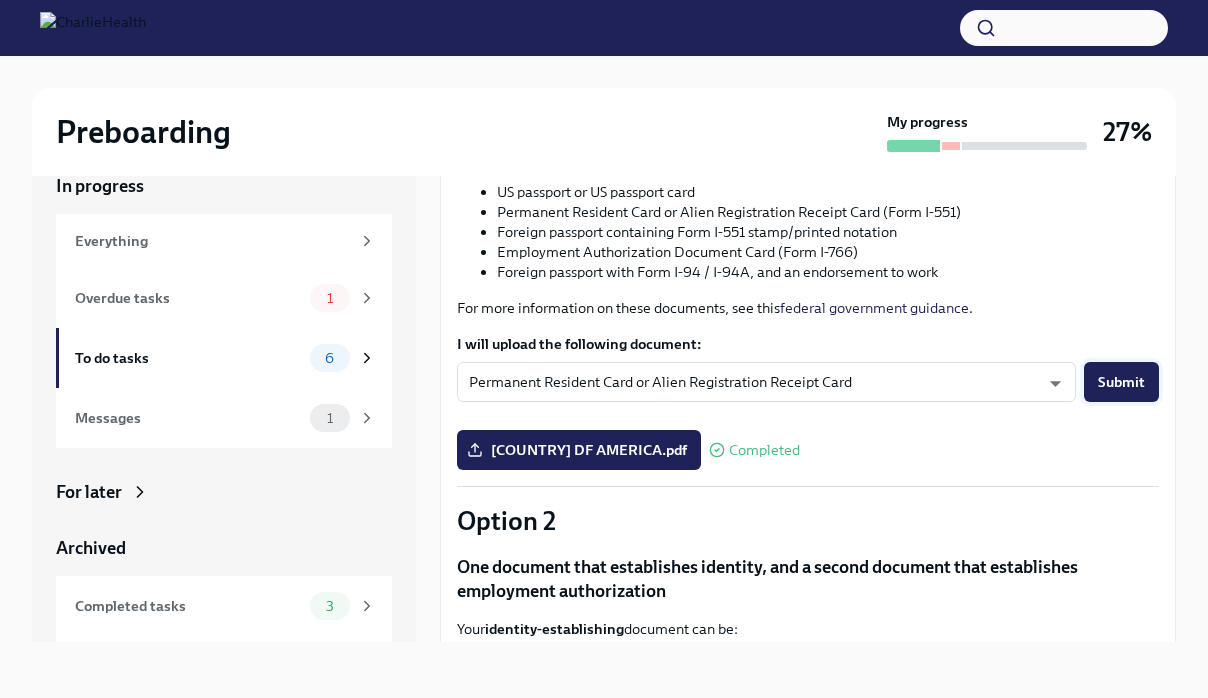 click on "Submit" at bounding box center [1121, 382] 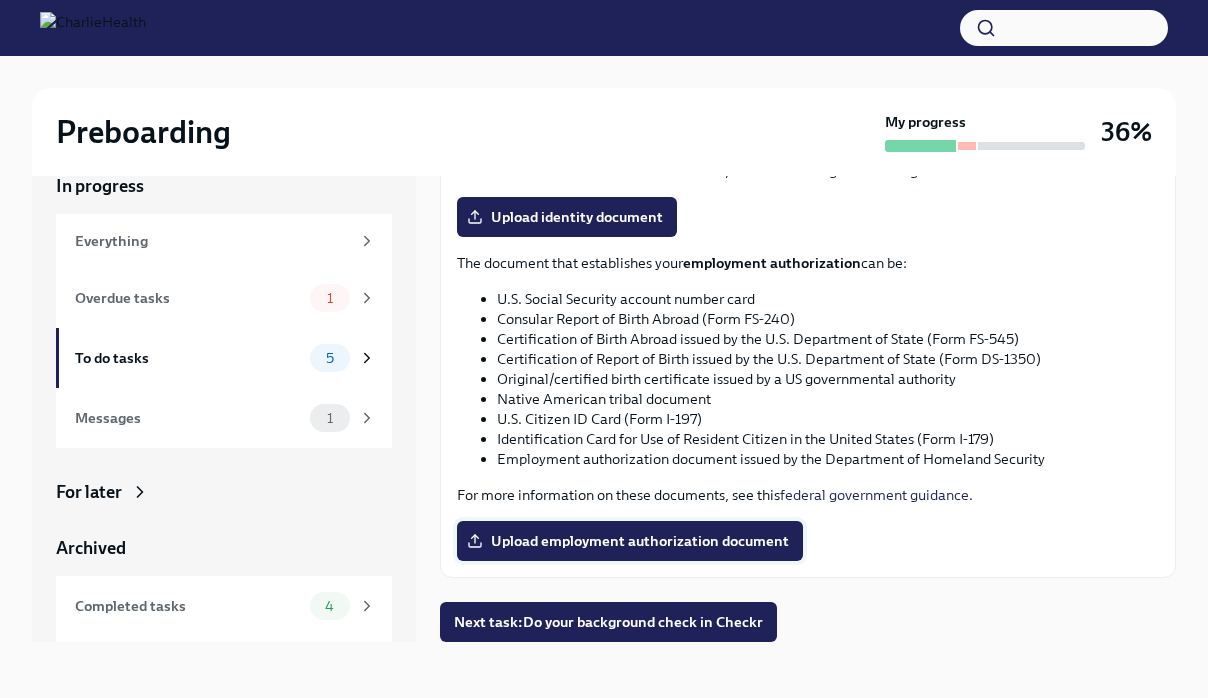 scroll, scrollTop: 946, scrollLeft: 0, axis: vertical 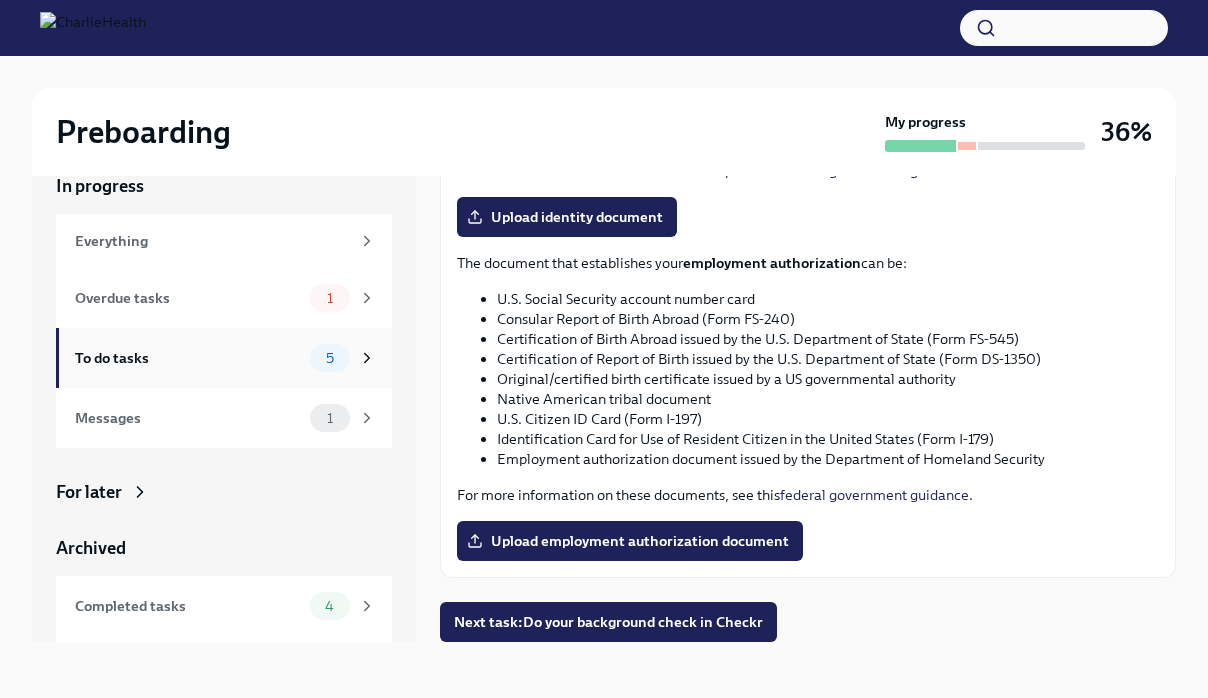 click on "To do tasks 5" at bounding box center [225, 358] 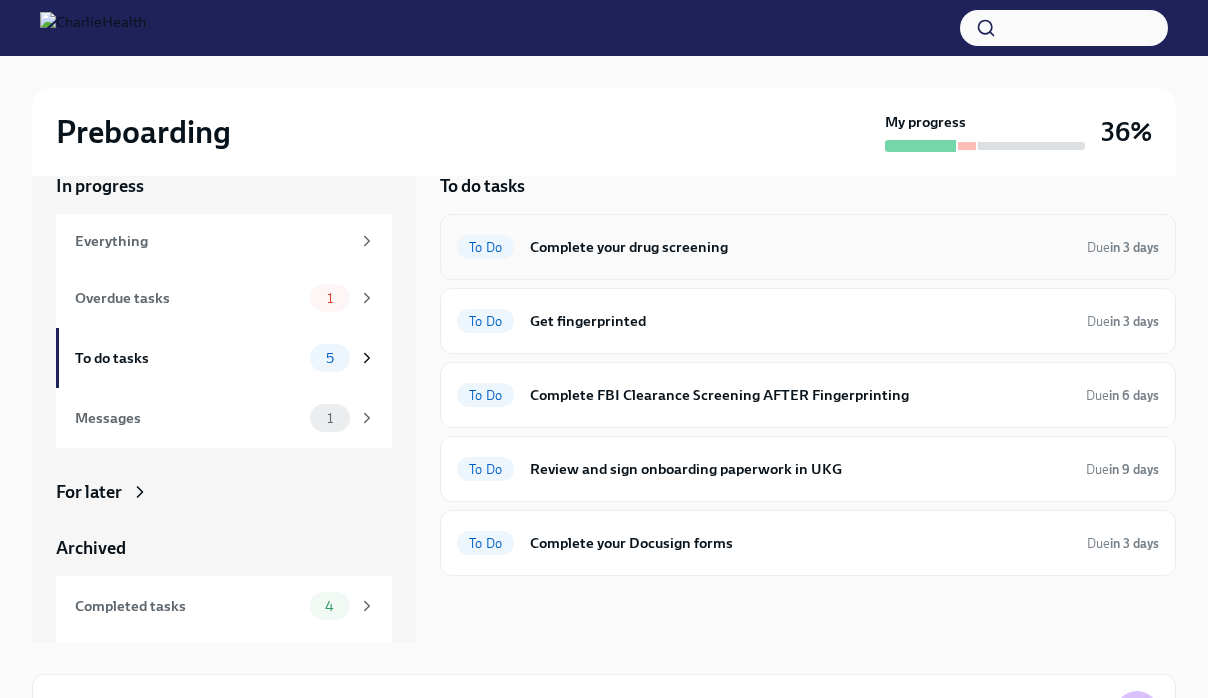 click on "Complete your drug screening" at bounding box center (800, 247) 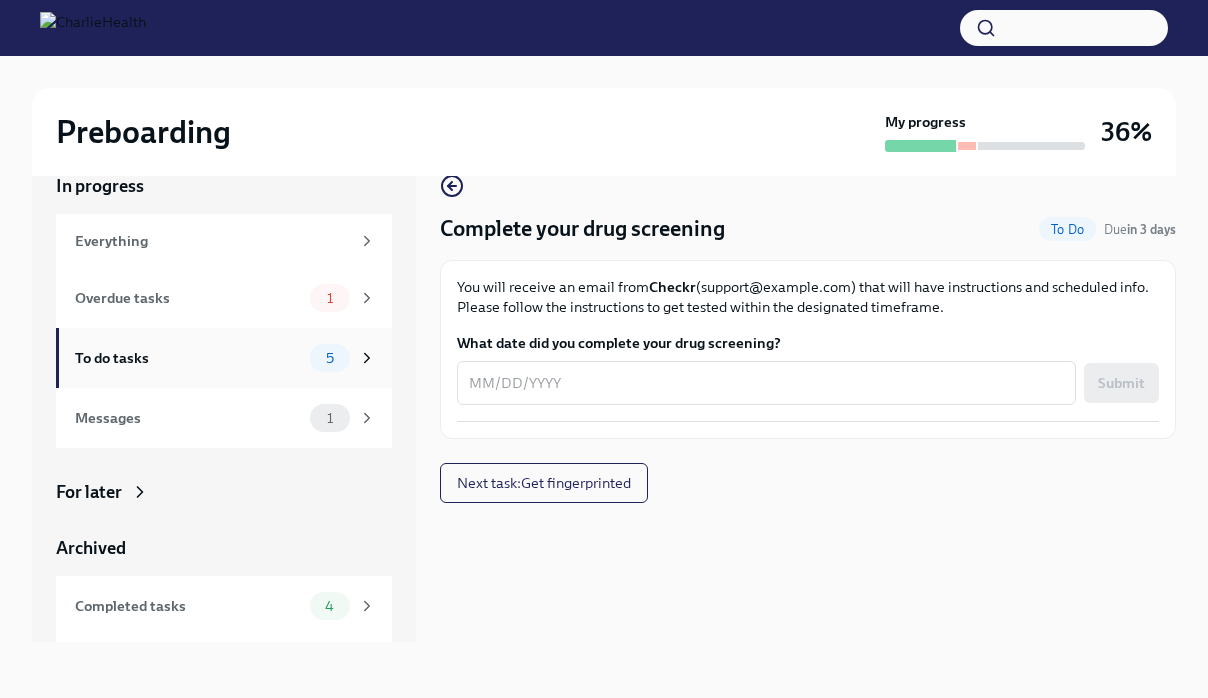 click on "To do tasks" at bounding box center (188, 358) 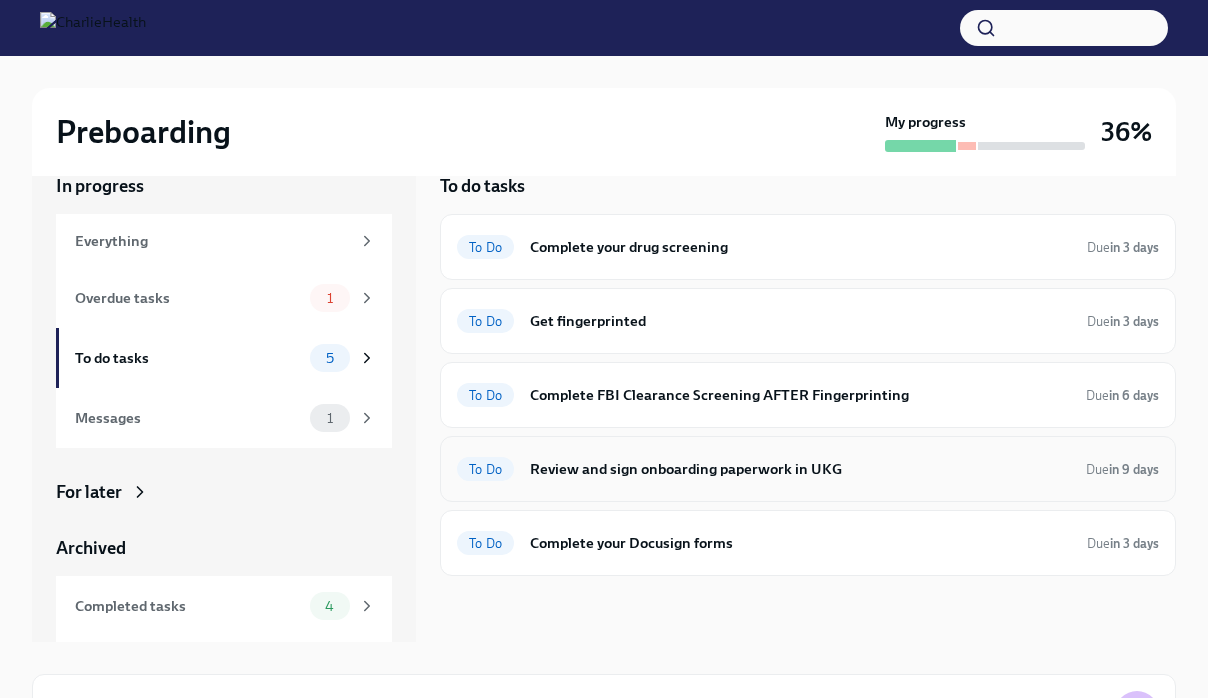 click on "Review and sign onboarding paperwork in UKG" at bounding box center [800, 469] 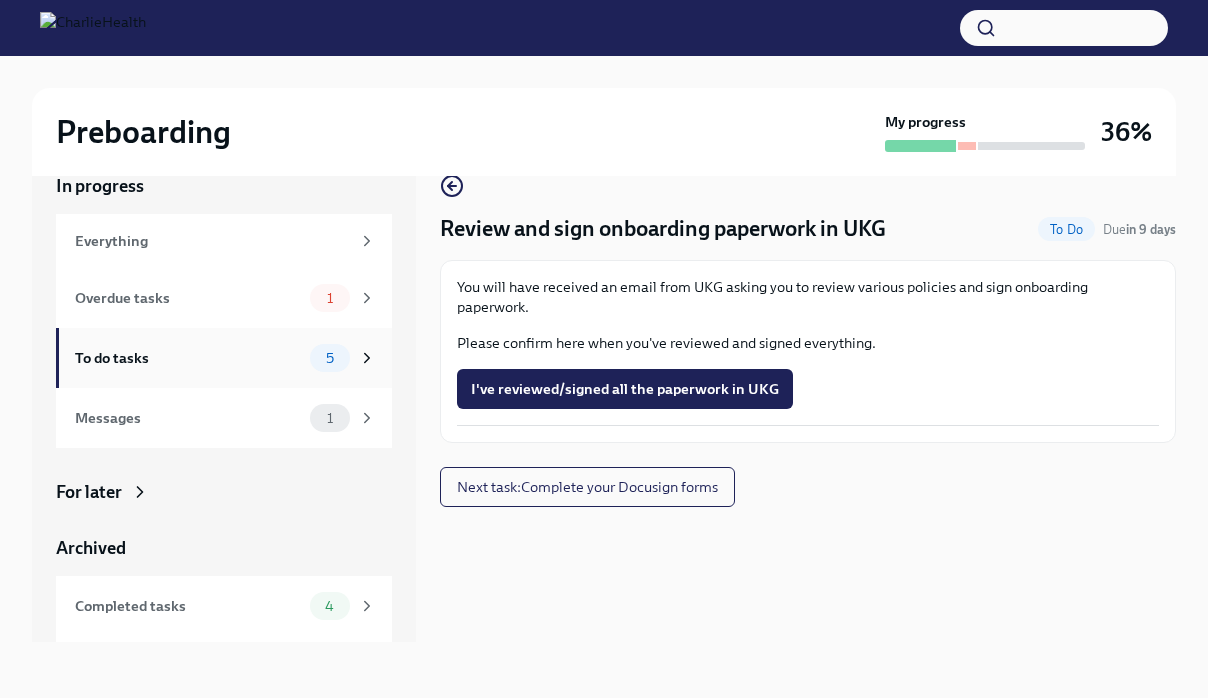 click on "To do tasks 5" at bounding box center [225, 358] 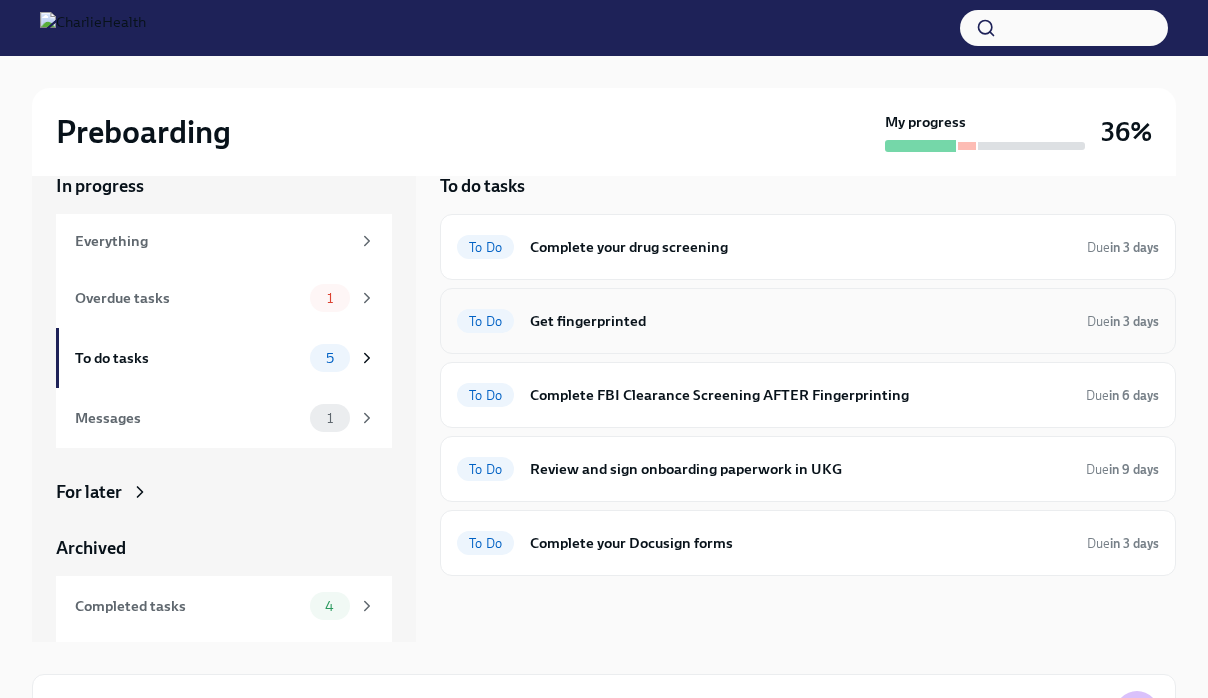 click on "To Do Get fingerprinted Due  in 3 days" at bounding box center (808, 321) 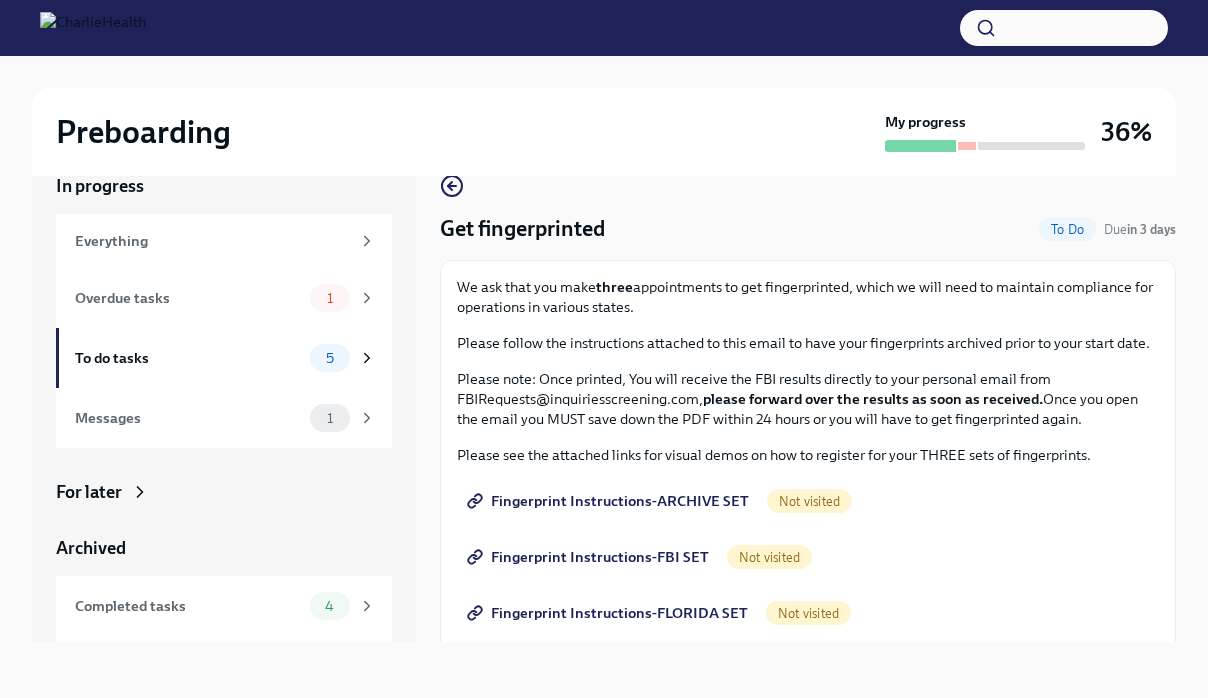 scroll, scrollTop: 2, scrollLeft: 0, axis: vertical 